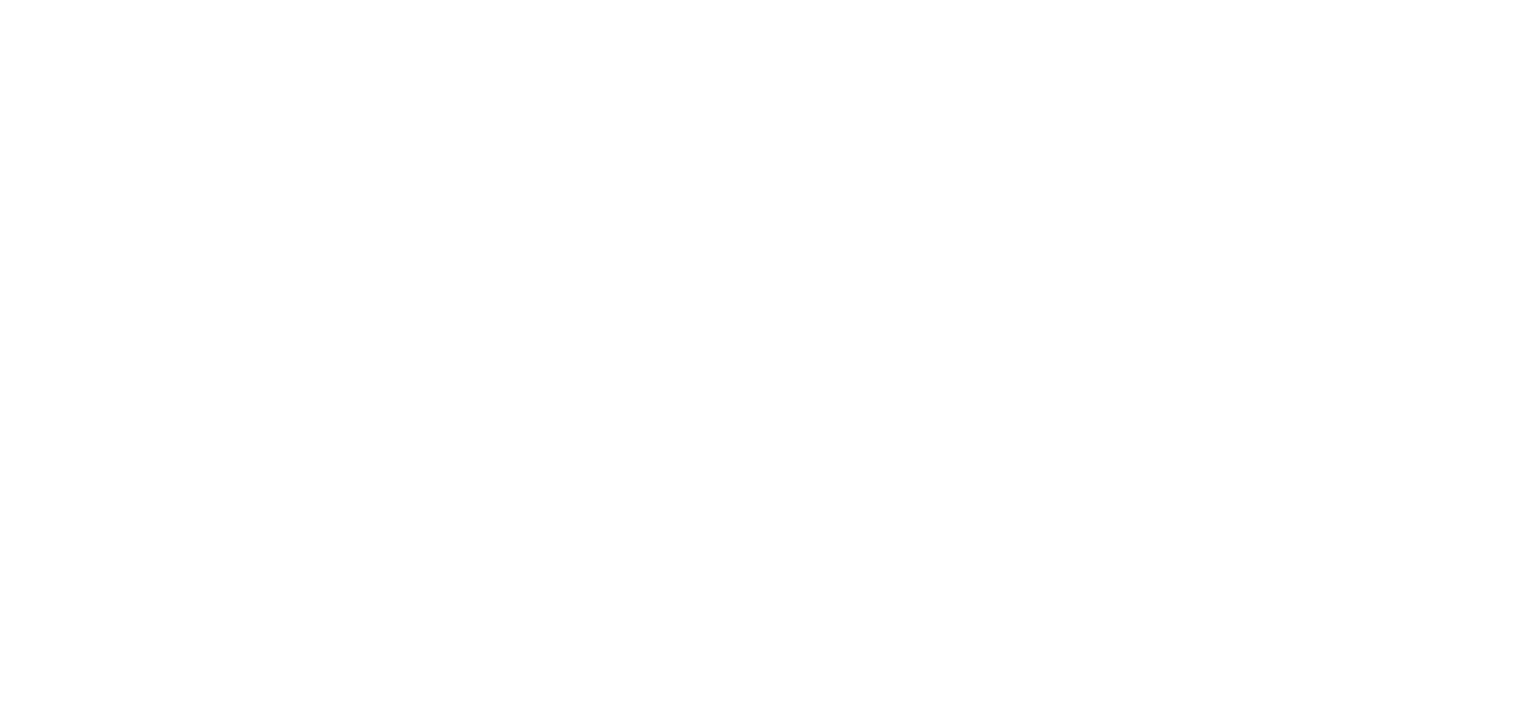 scroll, scrollTop: 0, scrollLeft: 0, axis: both 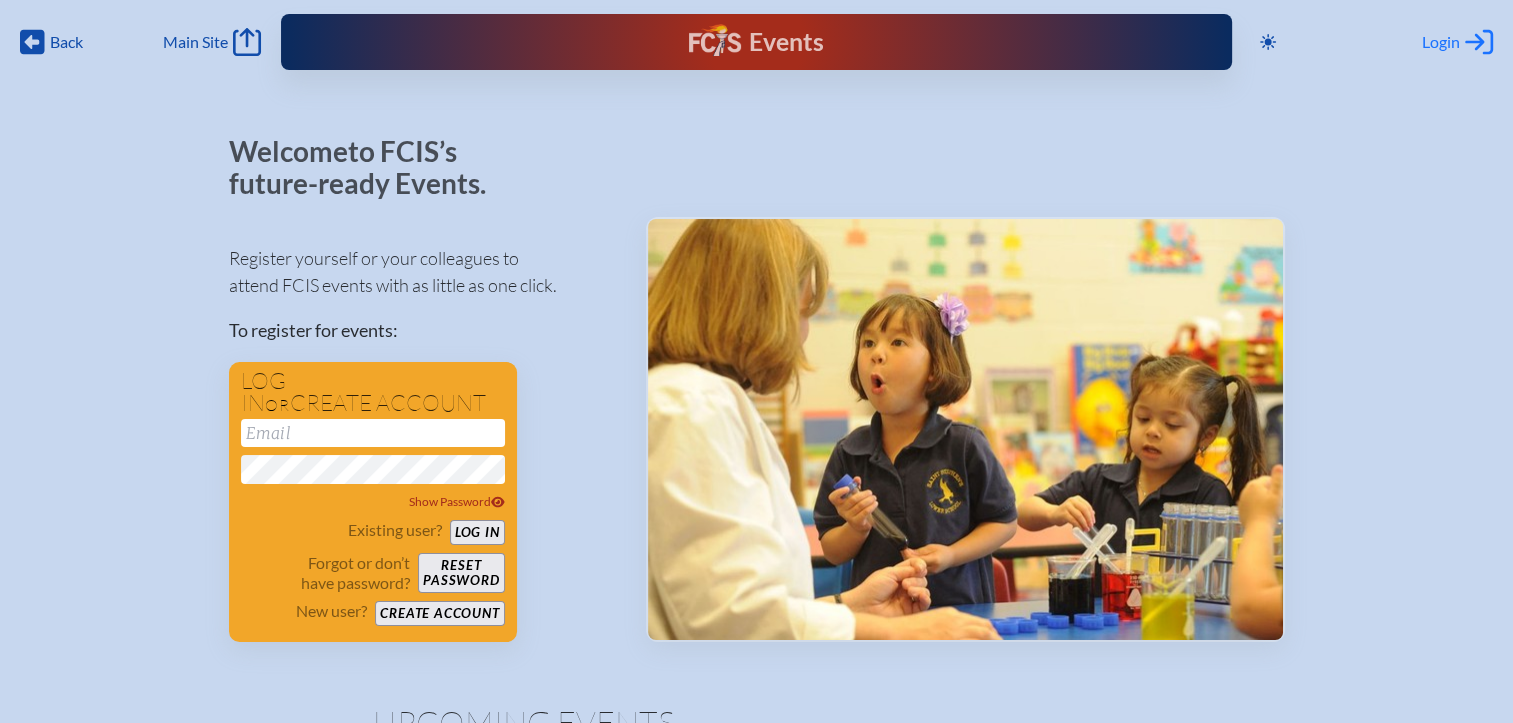 type on "[EMAIL_ADDRESS][DOMAIN_NAME]" 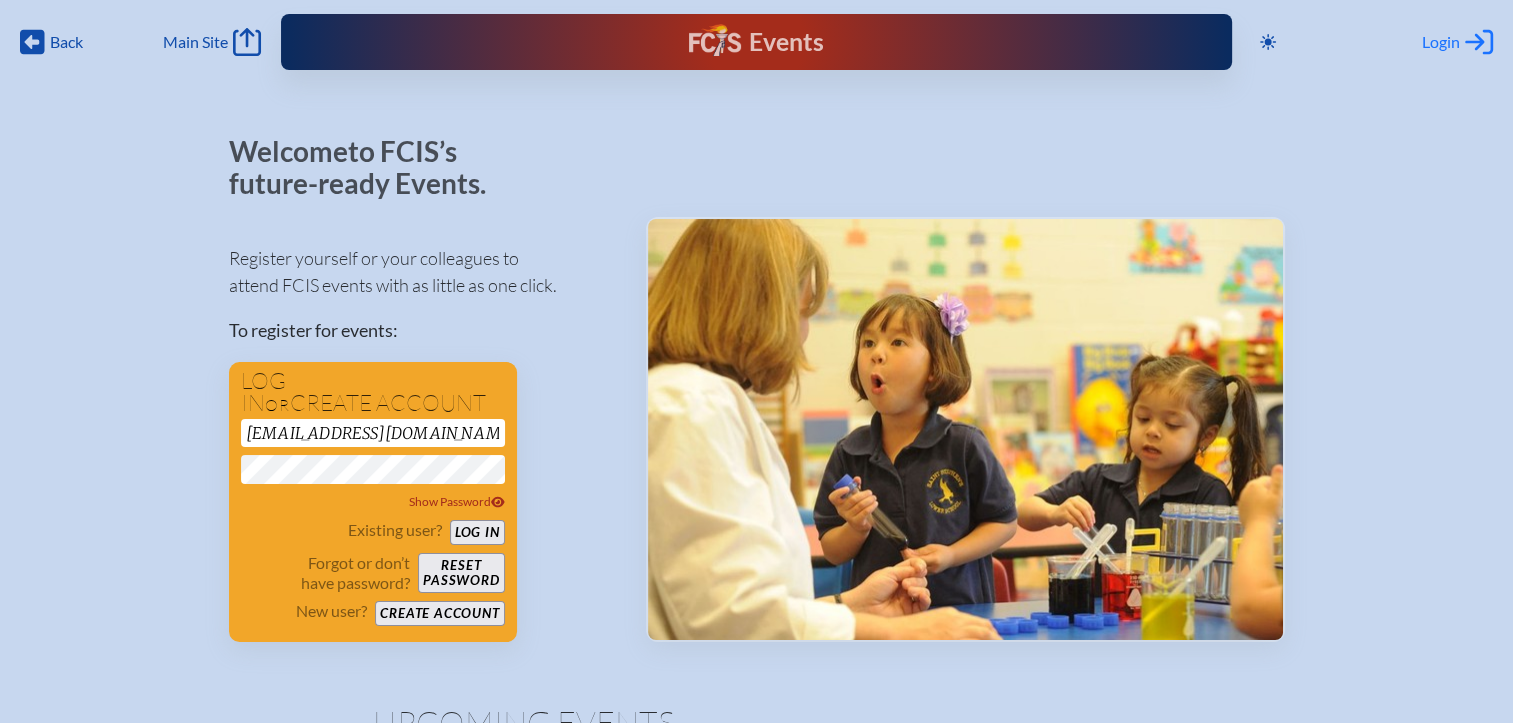 click on "Login" at bounding box center [1441, 42] 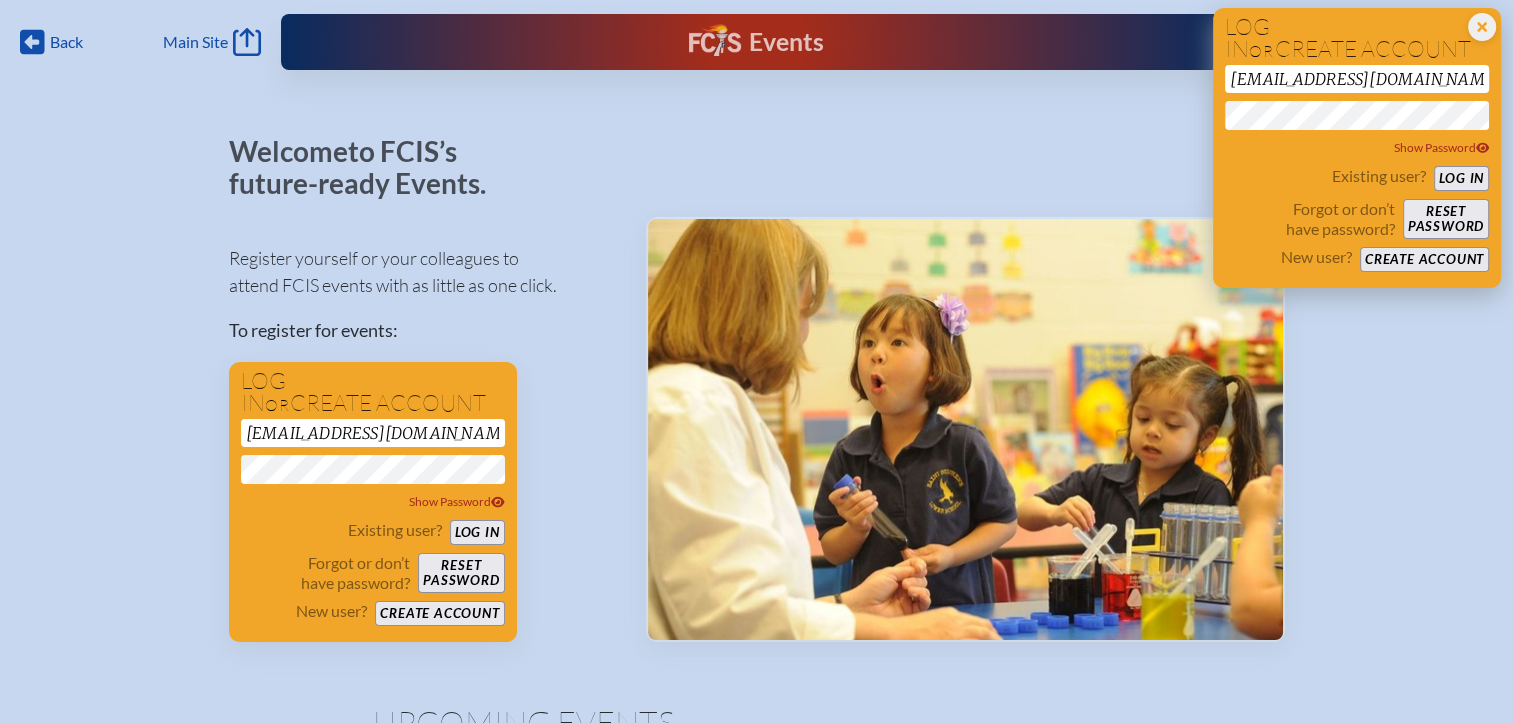 click on "Log in" at bounding box center [1461, 178] 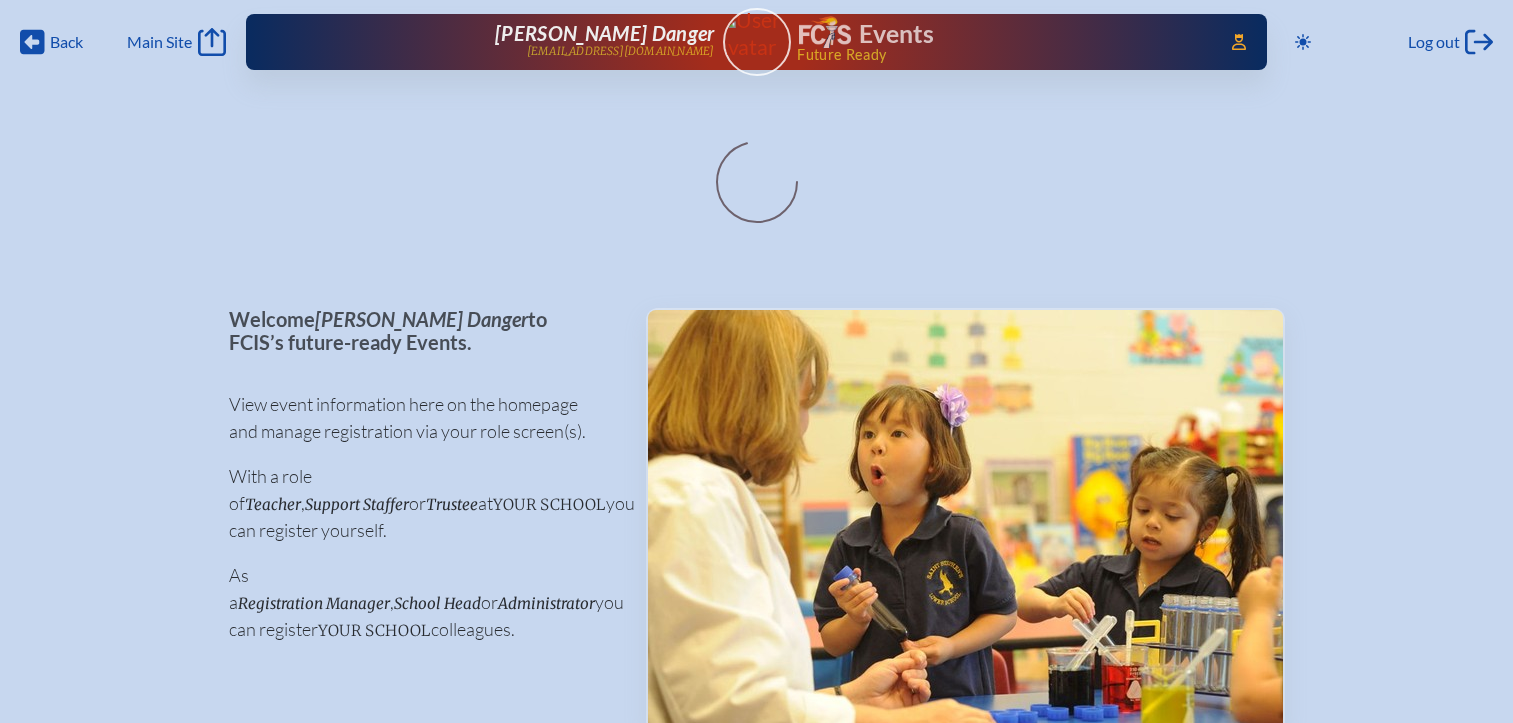 scroll, scrollTop: 0, scrollLeft: 0, axis: both 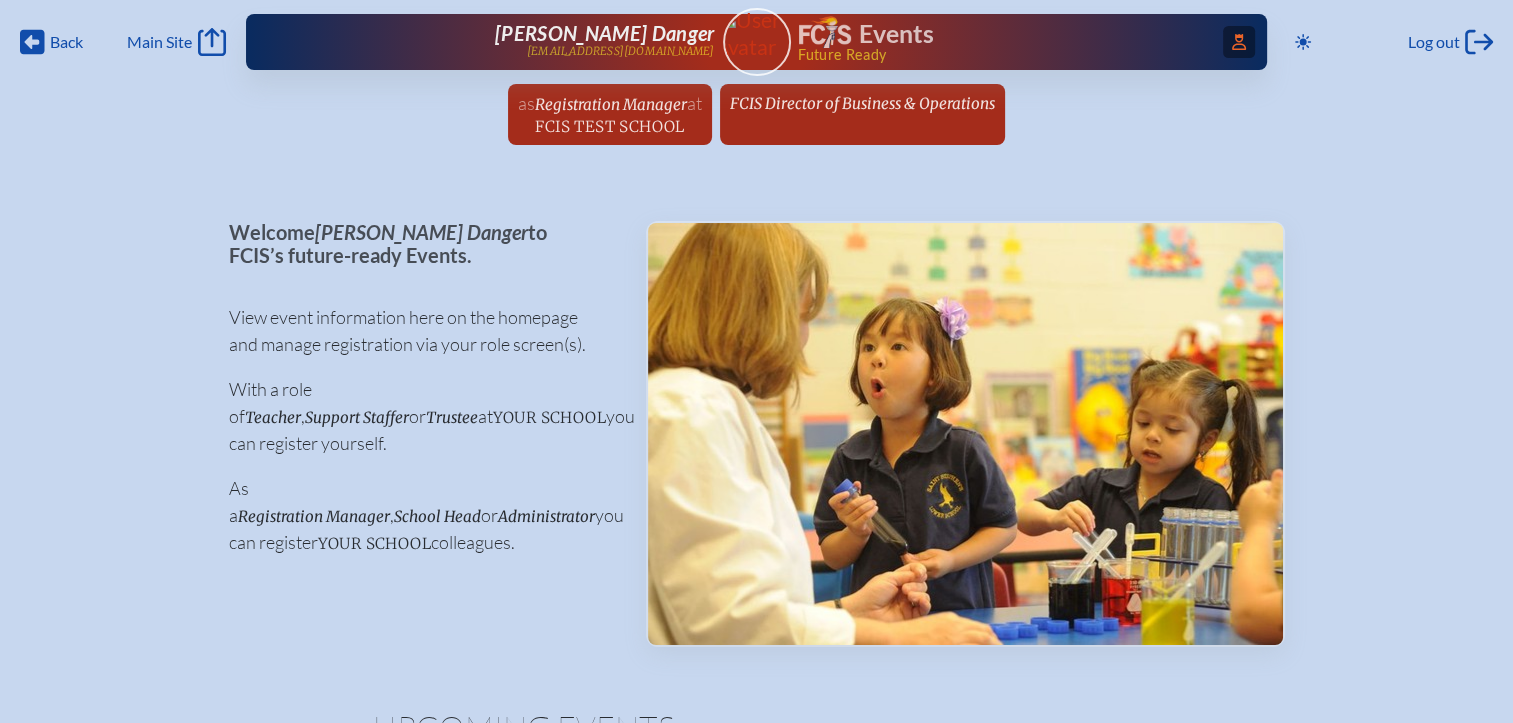 click on "Access Users..." at bounding box center (1239, 42) 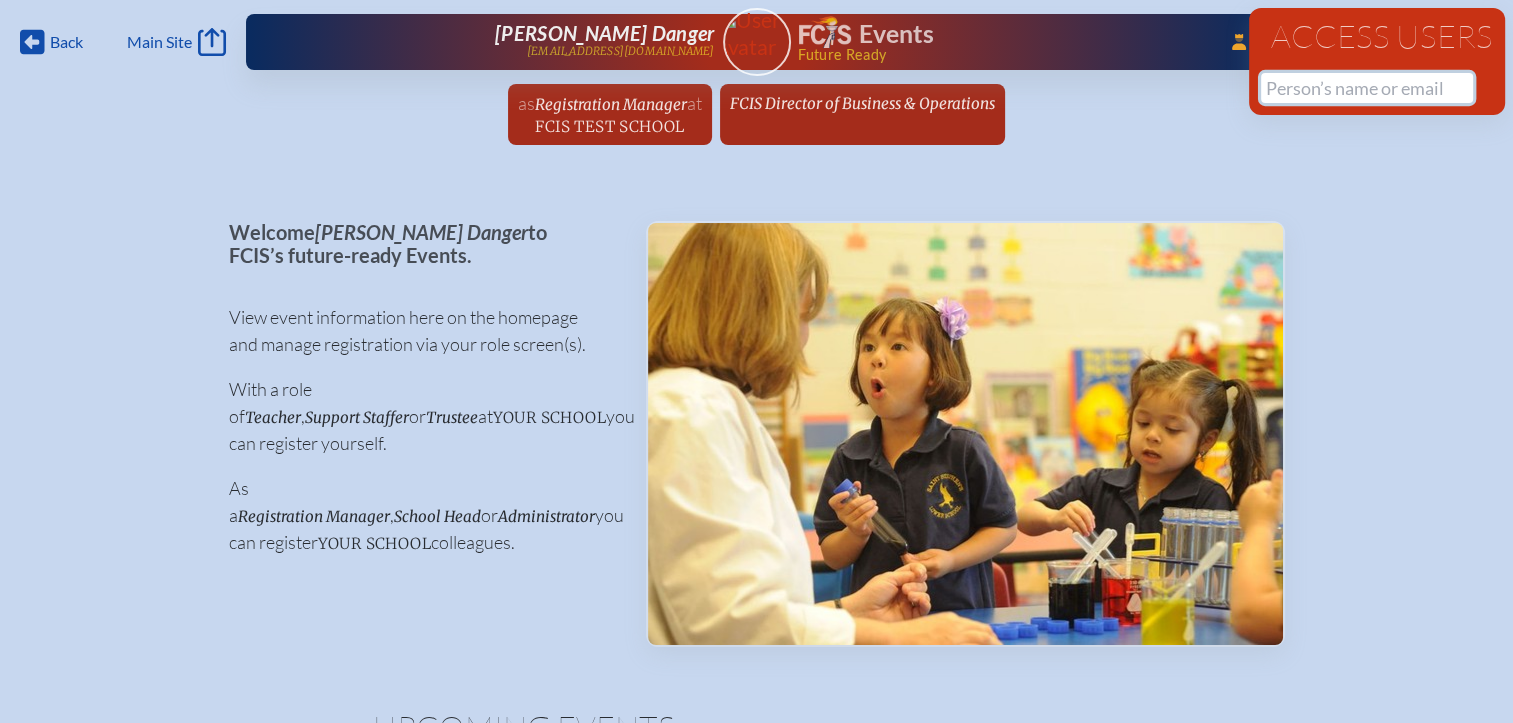click at bounding box center (1367, 88) 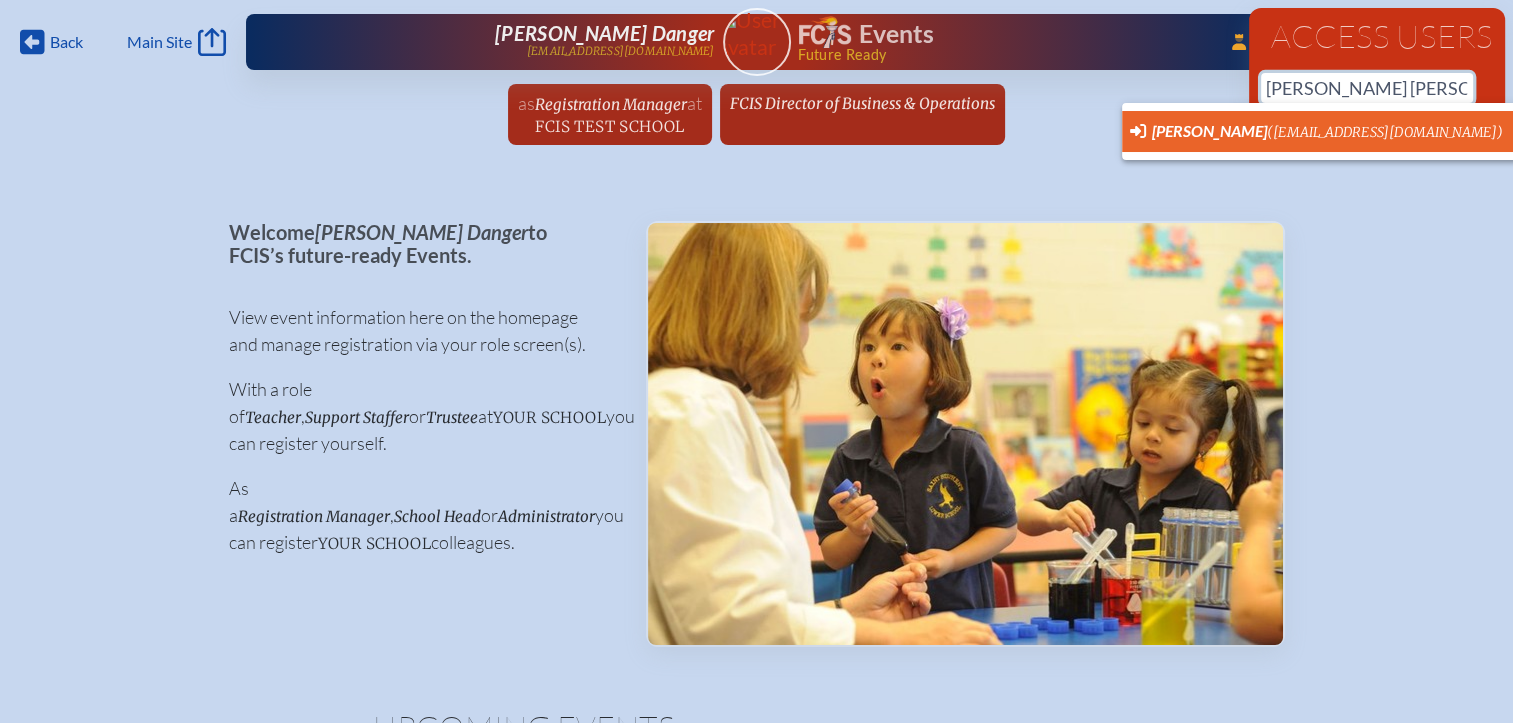 scroll, scrollTop: 0, scrollLeft: 15, axis: horizontal 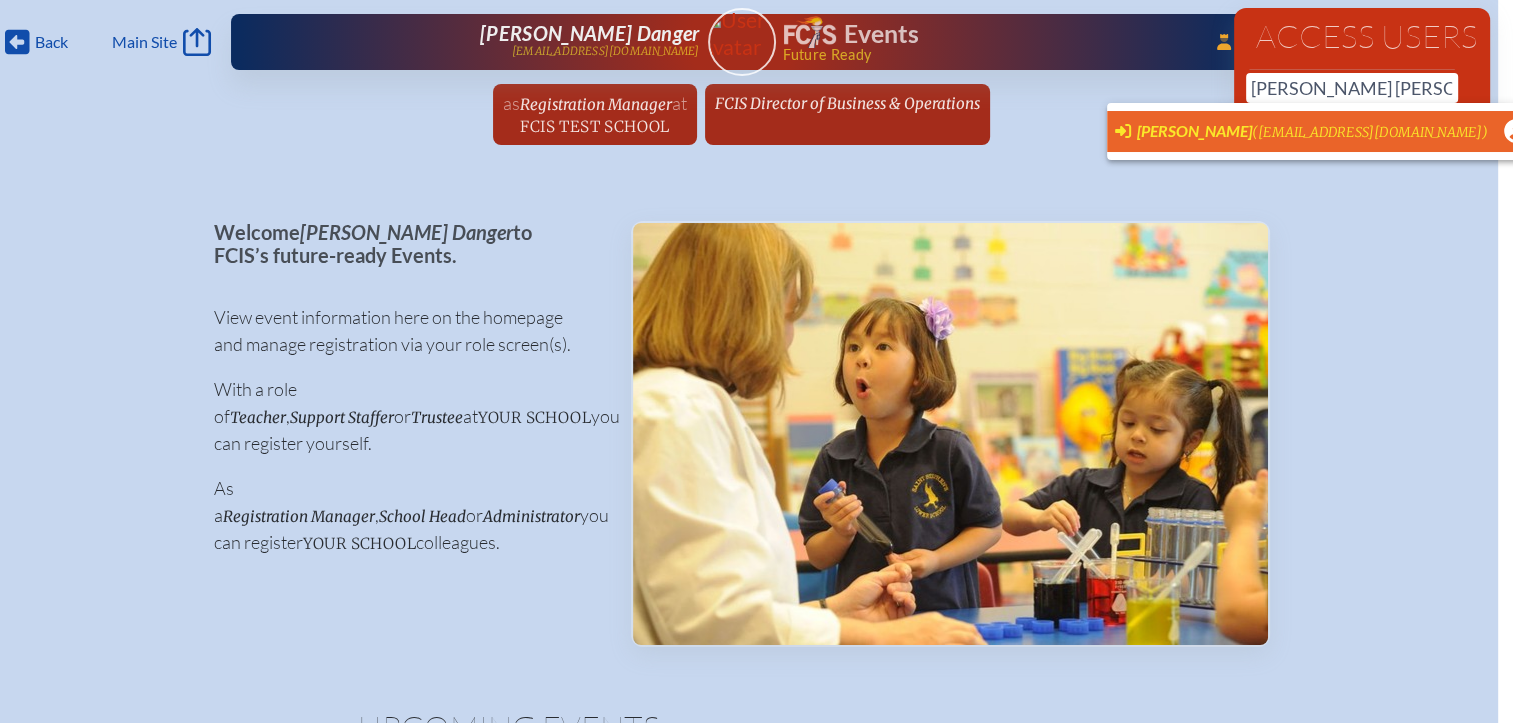 click on "[PERSON_NAME]" at bounding box center (1194, 130) 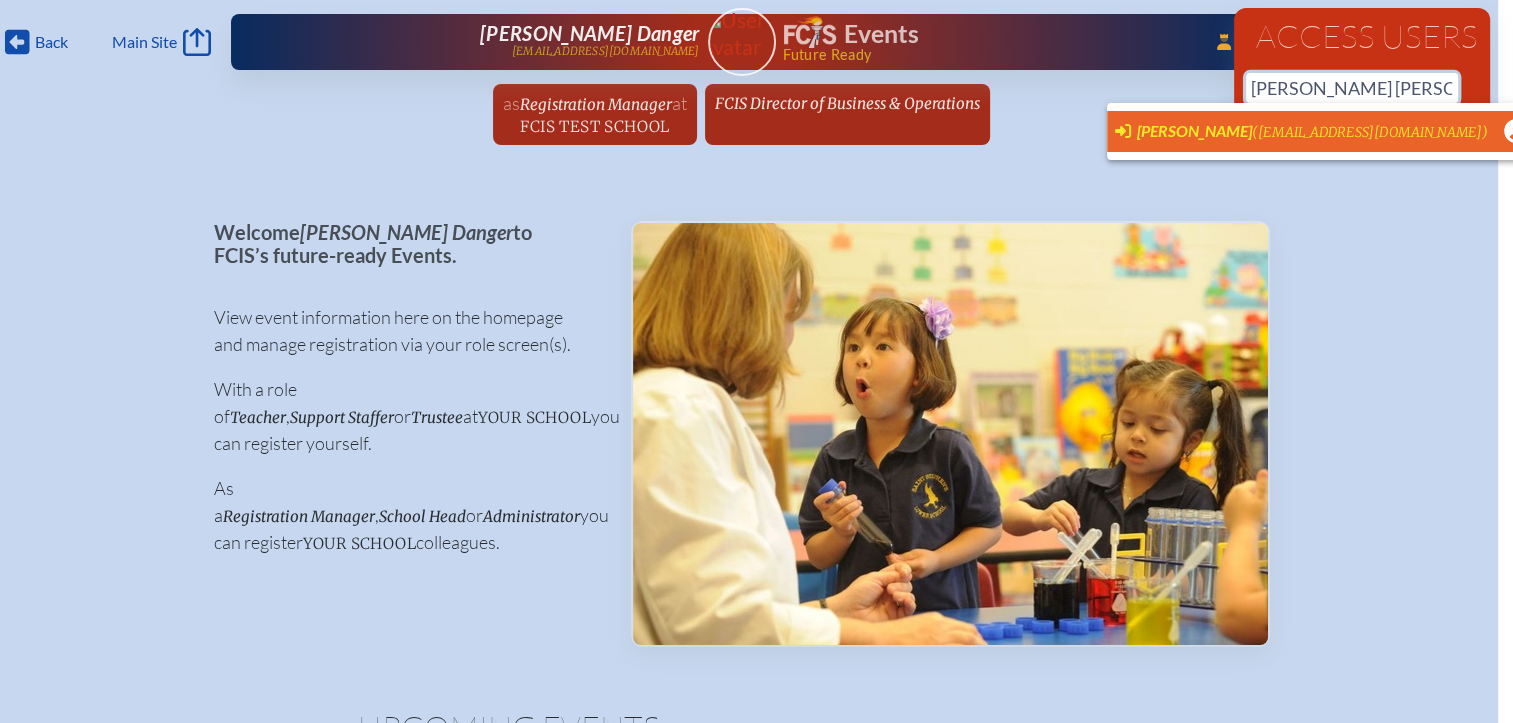 type on "[EMAIL_ADDRESS][DOMAIN_NAME]" 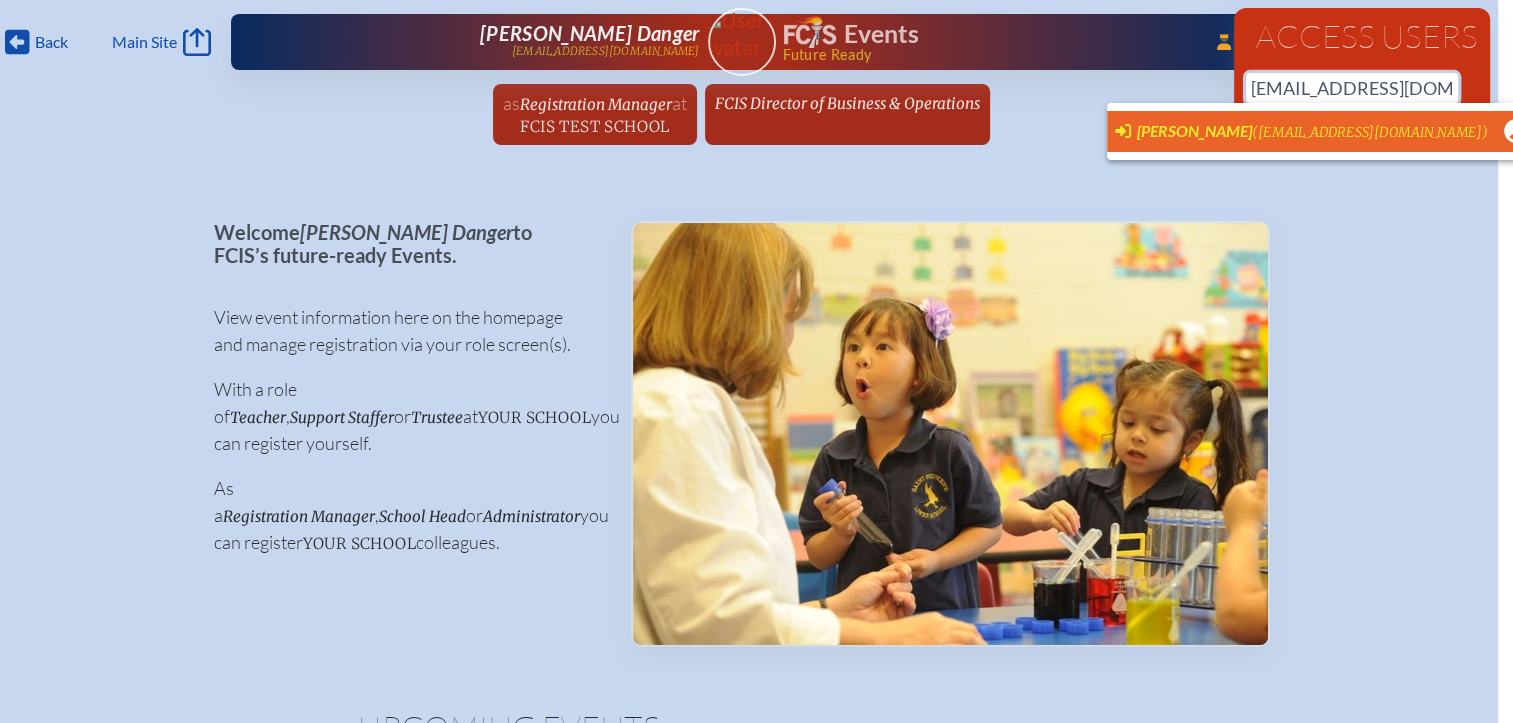 type 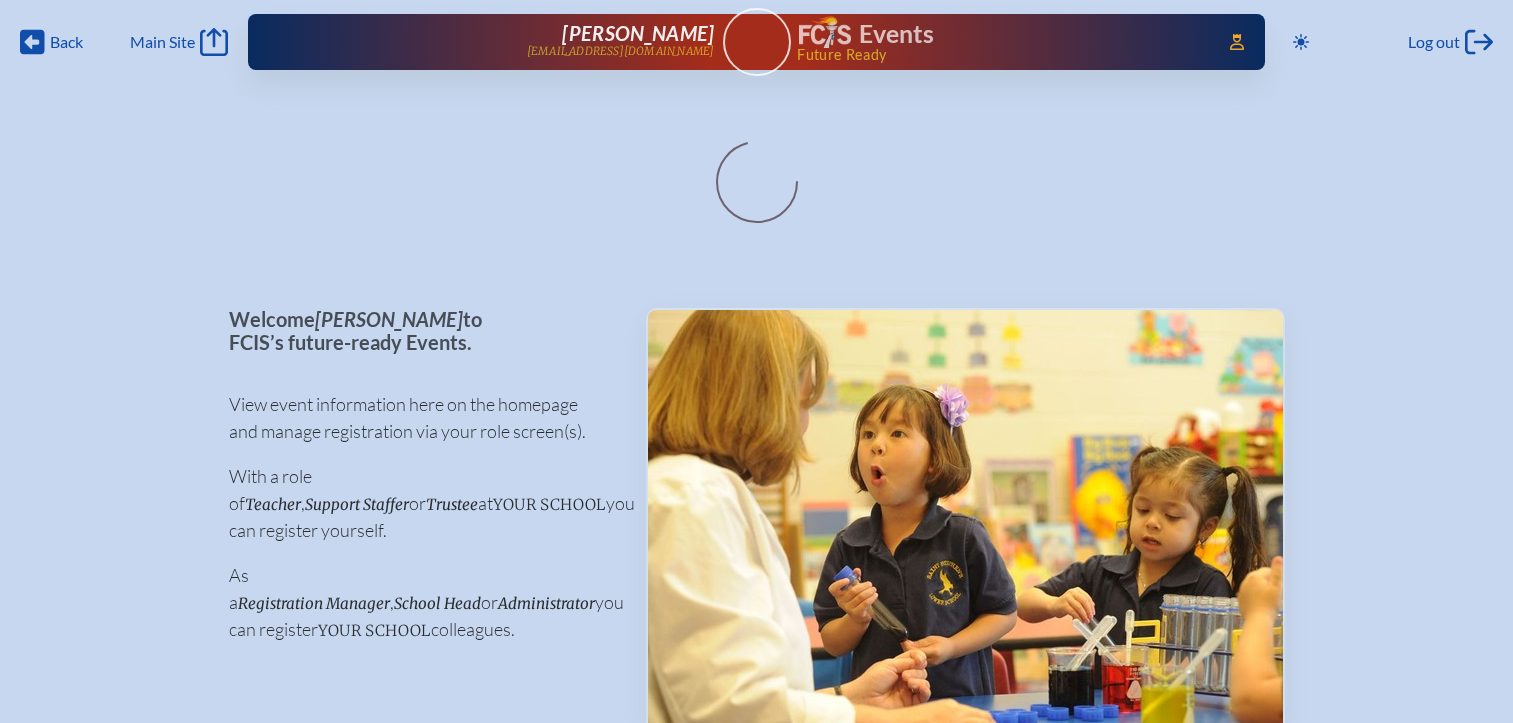scroll, scrollTop: 0, scrollLeft: 0, axis: both 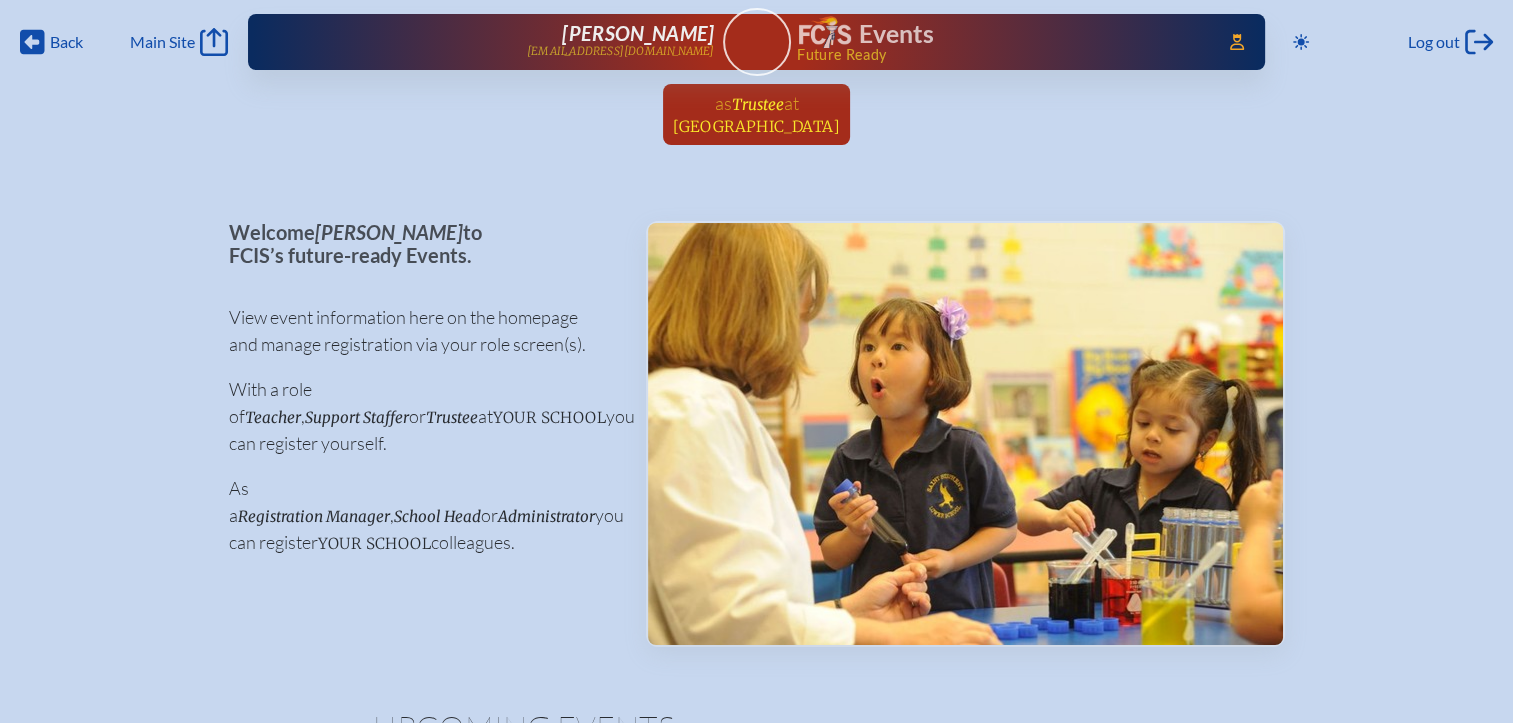 click on "[GEOGRAPHIC_DATA]" at bounding box center [756, 126] 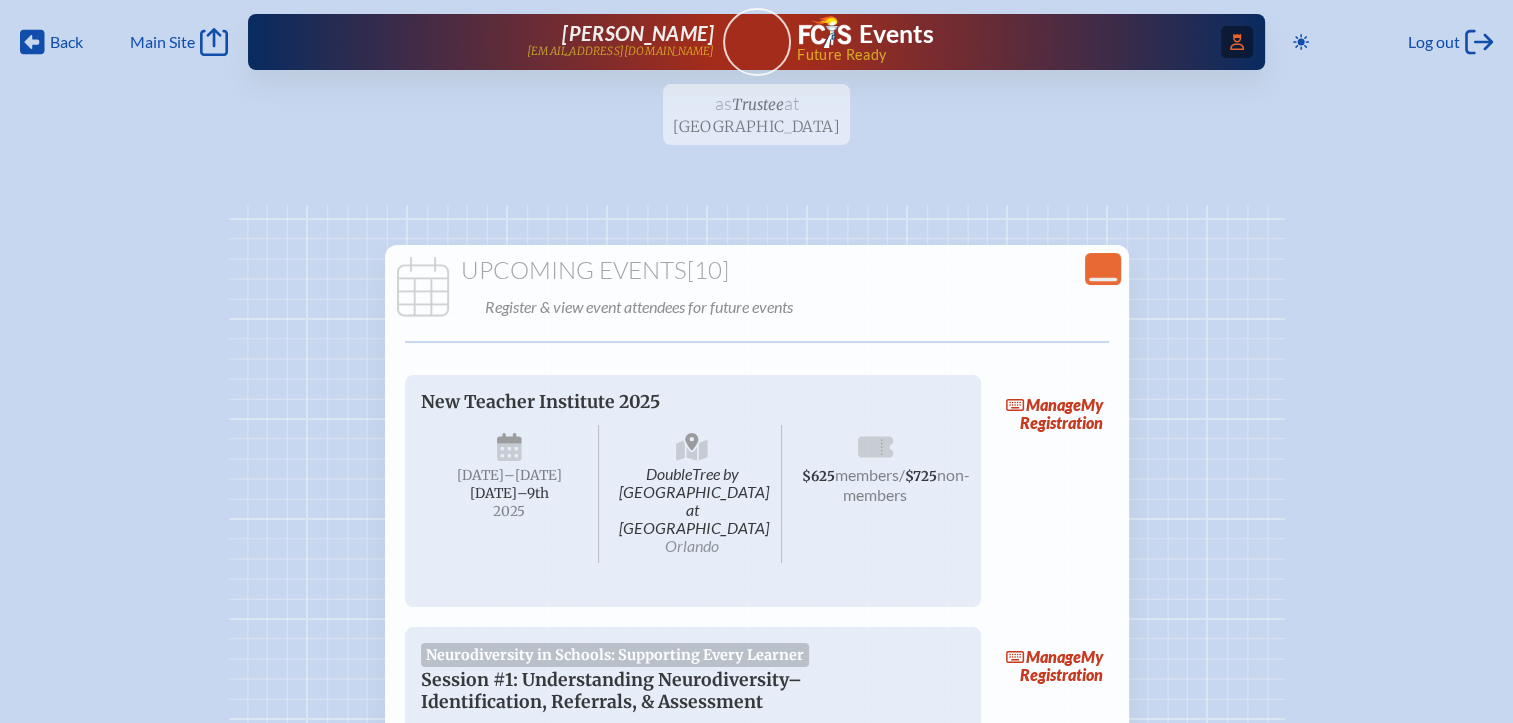 click 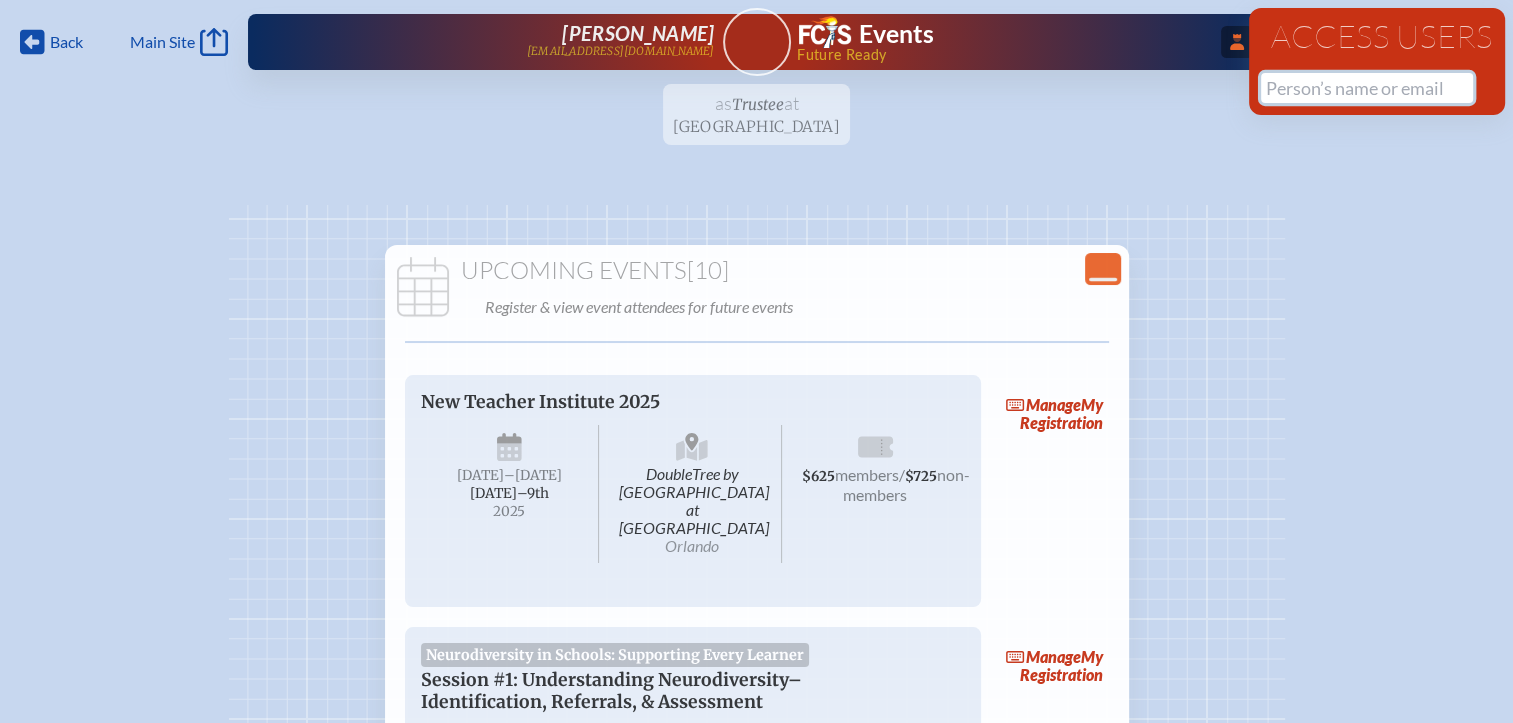 click at bounding box center (1367, 88) 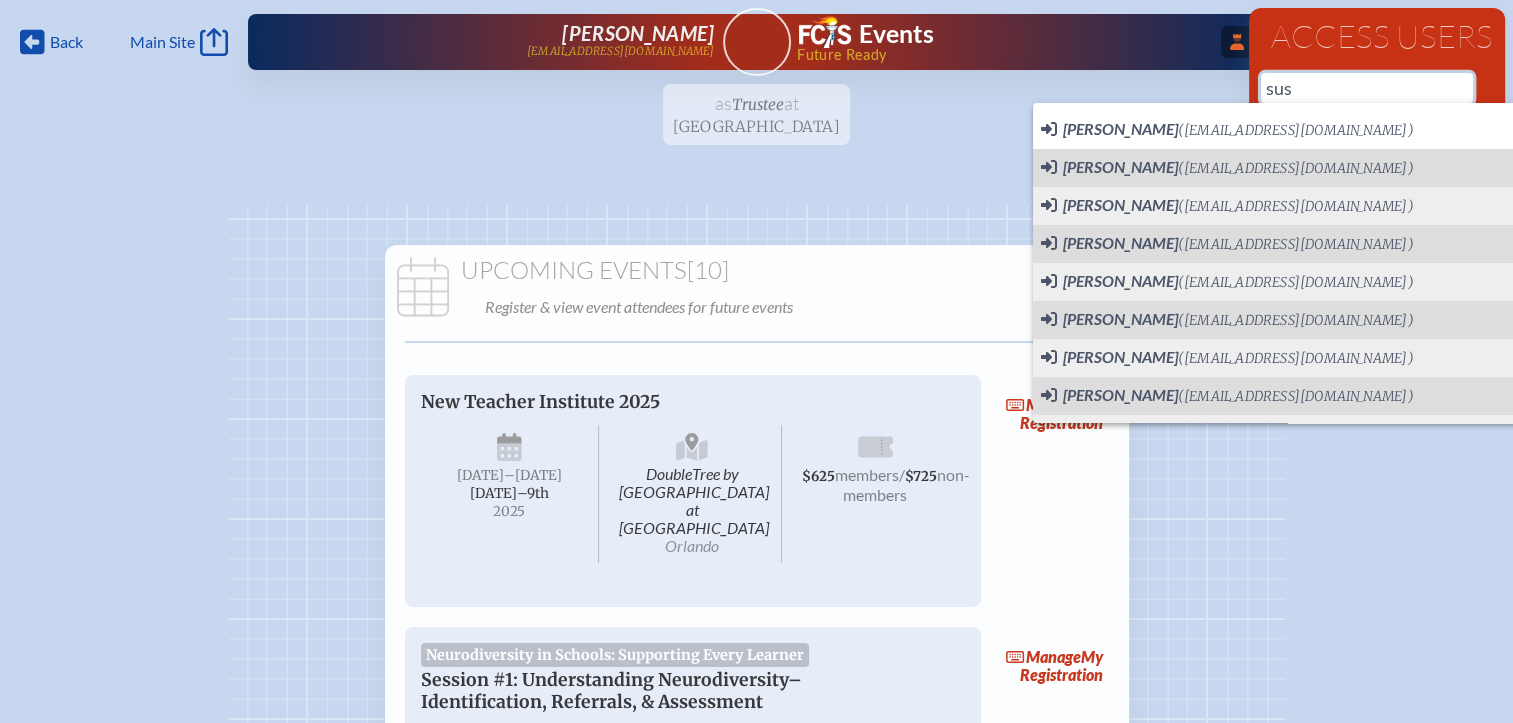 scroll, scrollTop: 0, scrollLeft: 15, axis: horizontal 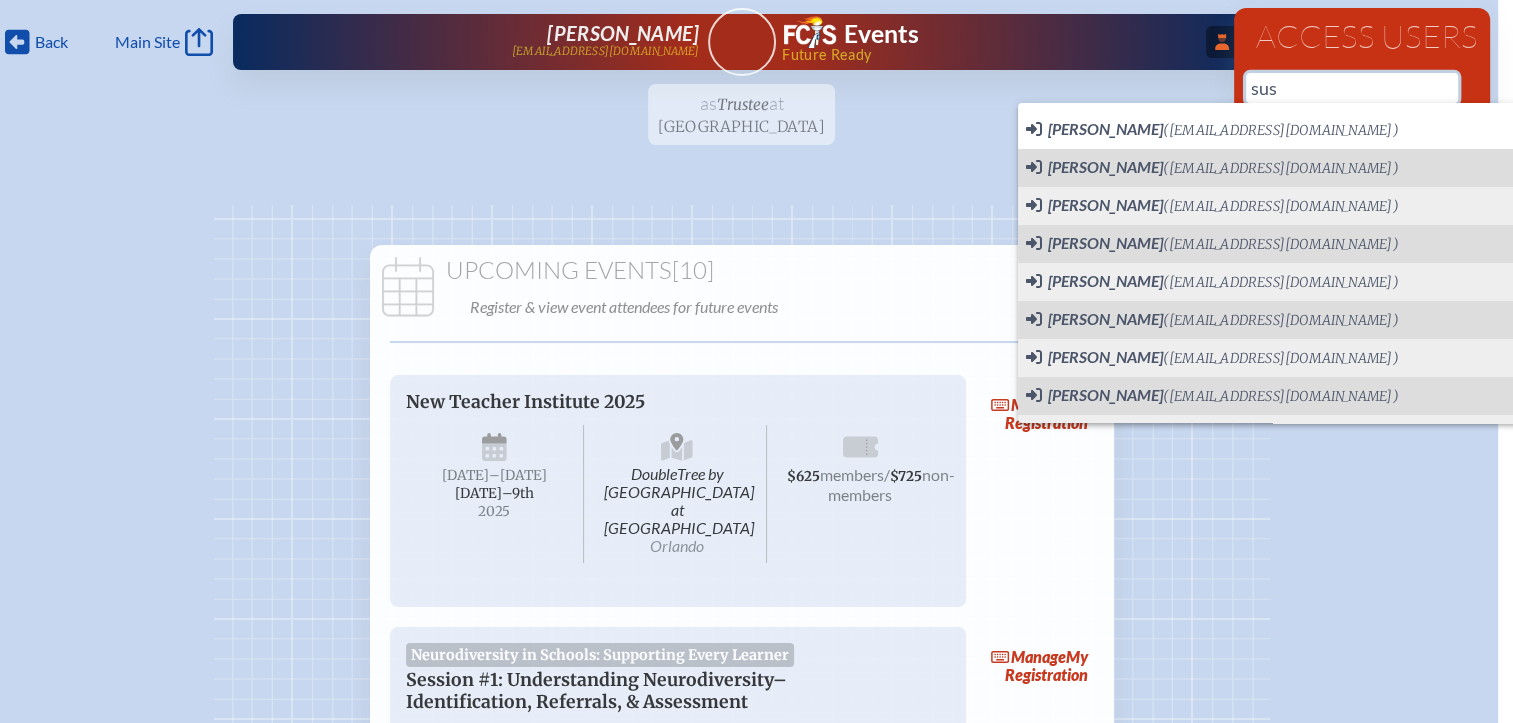type on "sus" 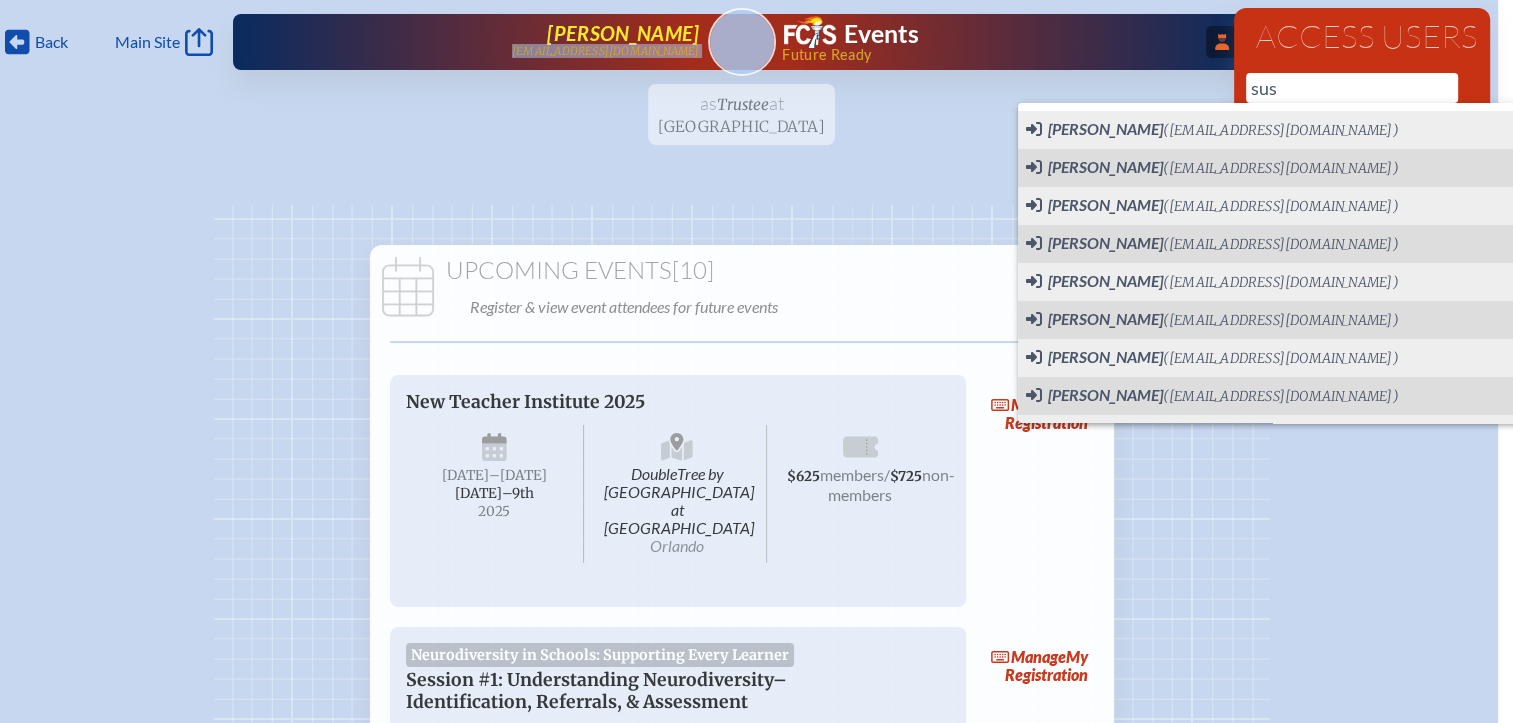 drag, startPoint x: 704, startPoint y: 55, endPoint x: 575, endPoint y: 53, distance: 129.0155 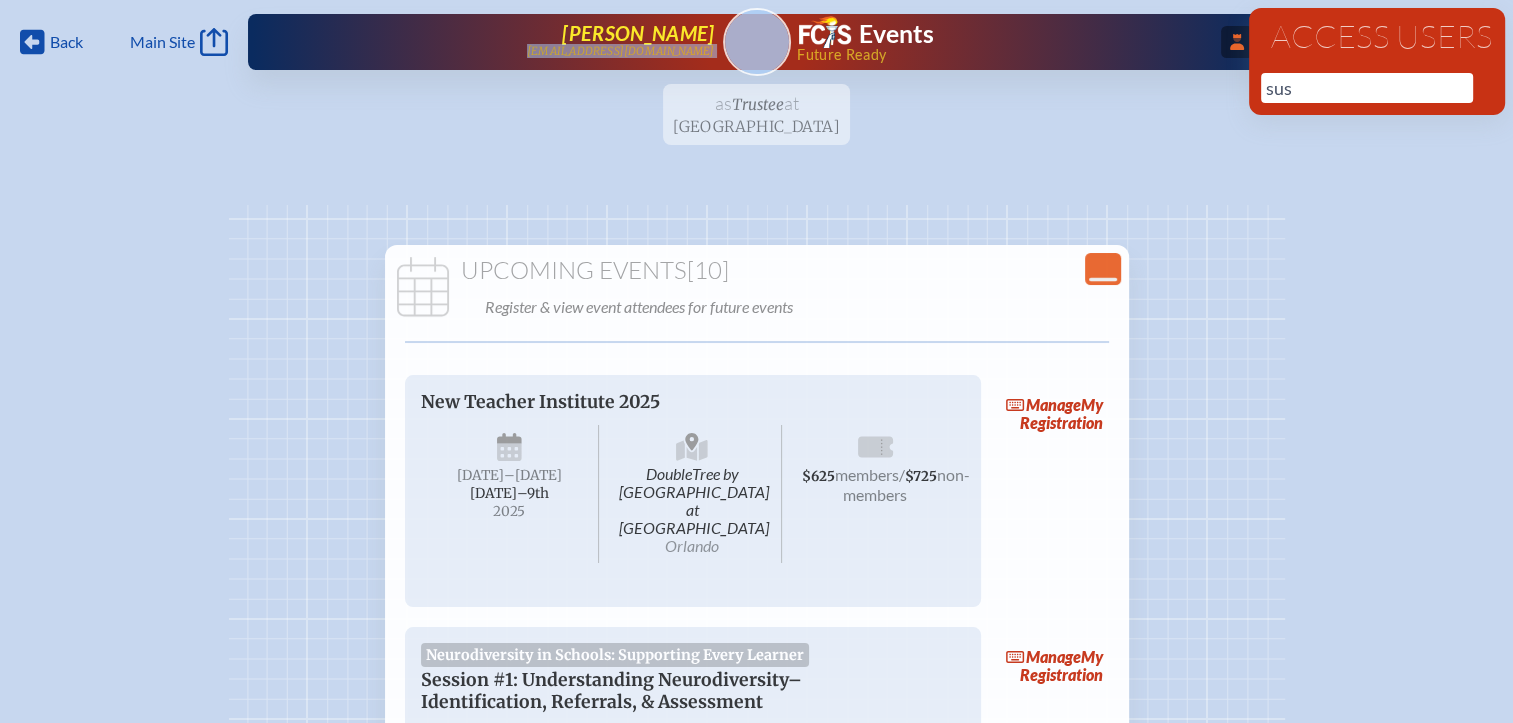copy on "[EMAIL_ADDRESS][DOMAIN_NAME]" 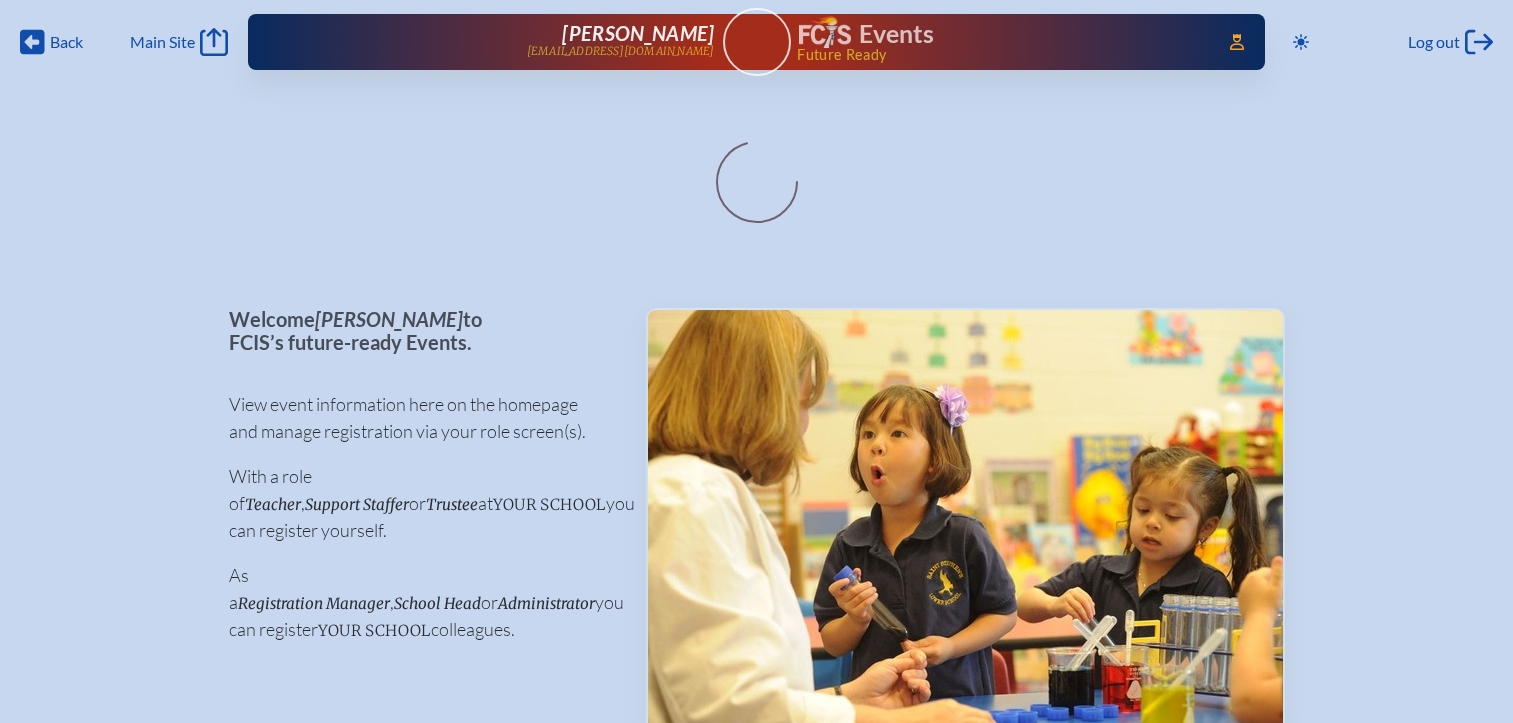 scroll, scrollTop: 0, scrollLeft: 0, axis: both 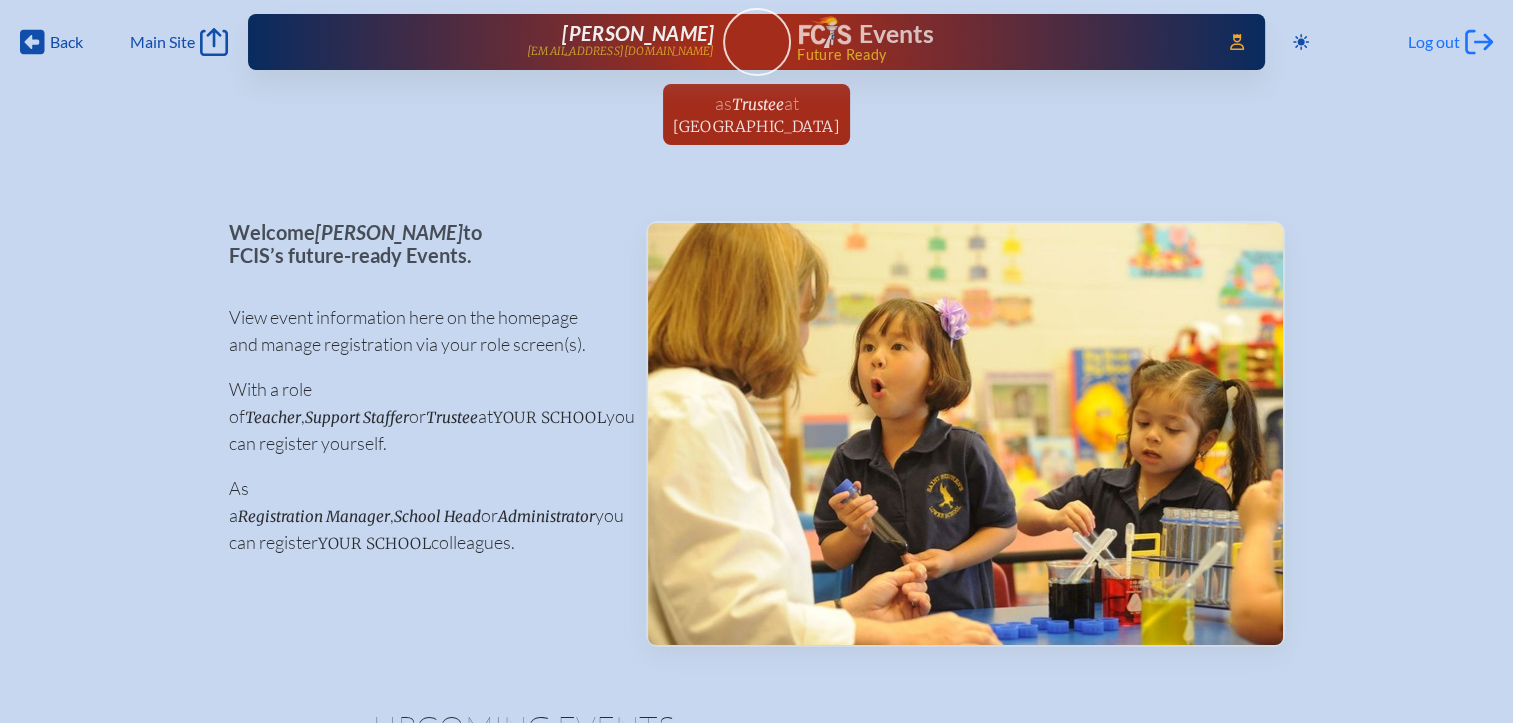 click on "Log out" at bounding box center [1434, 42] 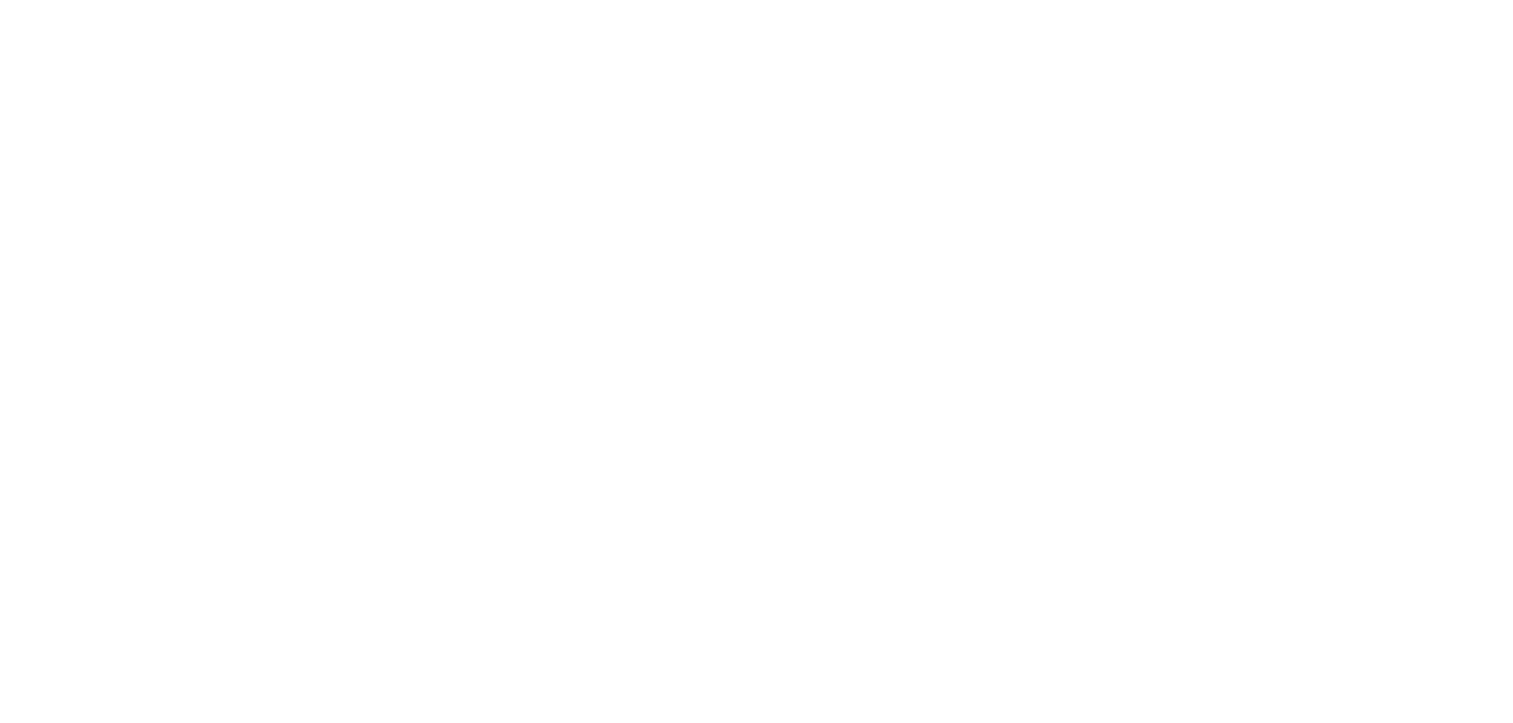scroll, scrollTop: 0, scrollLeft: 0, axis: both 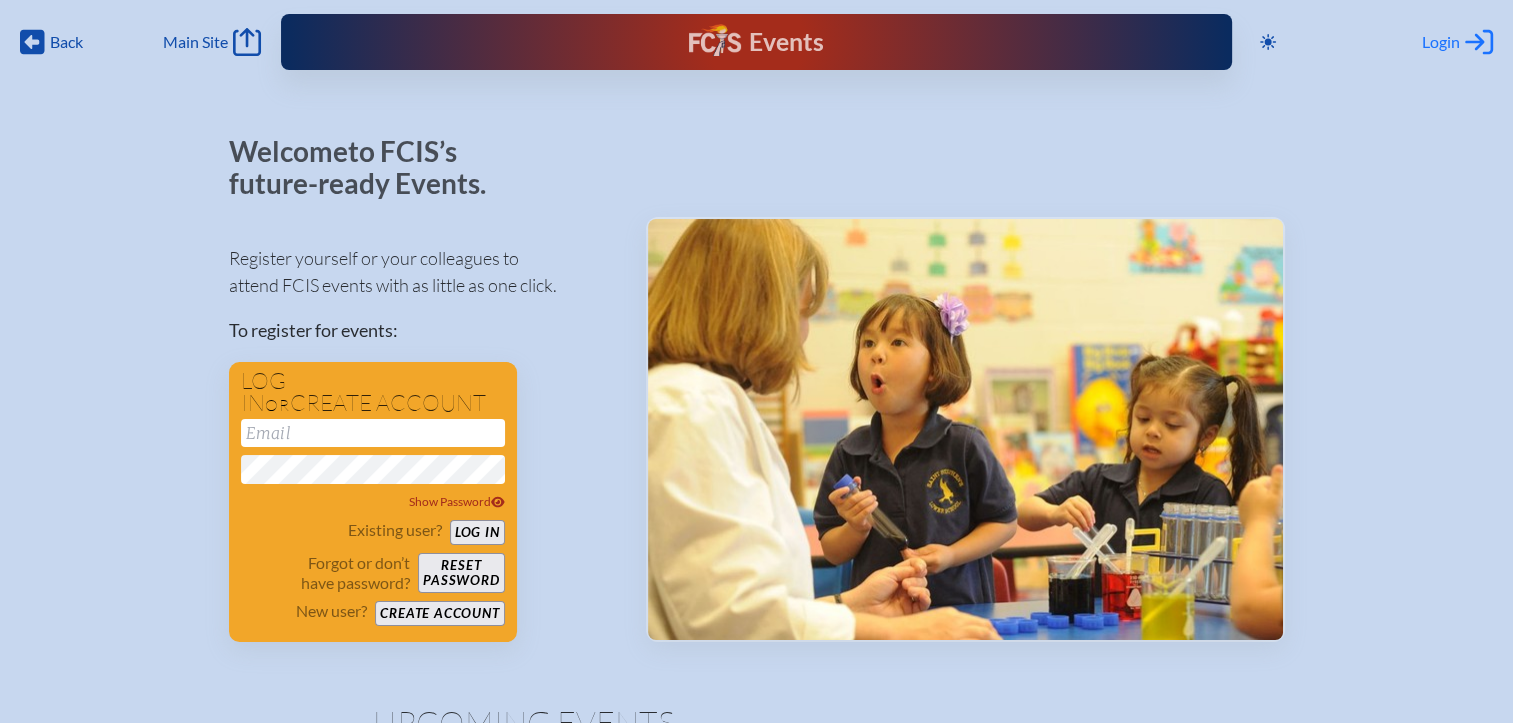 type on "[EMAIL_ADDRESS][DOMAIN_NAME]" 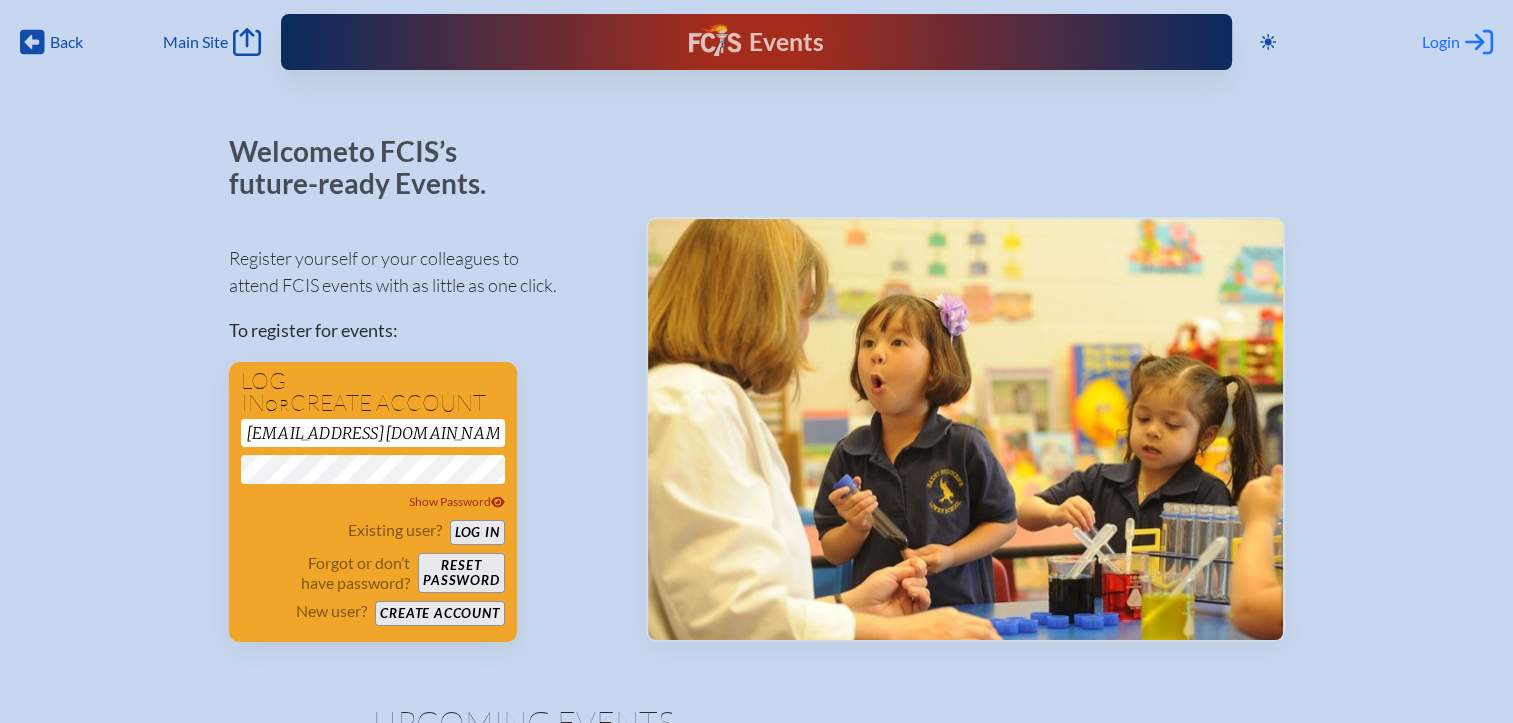 click on "Login" at bounding box center [1441, 42] 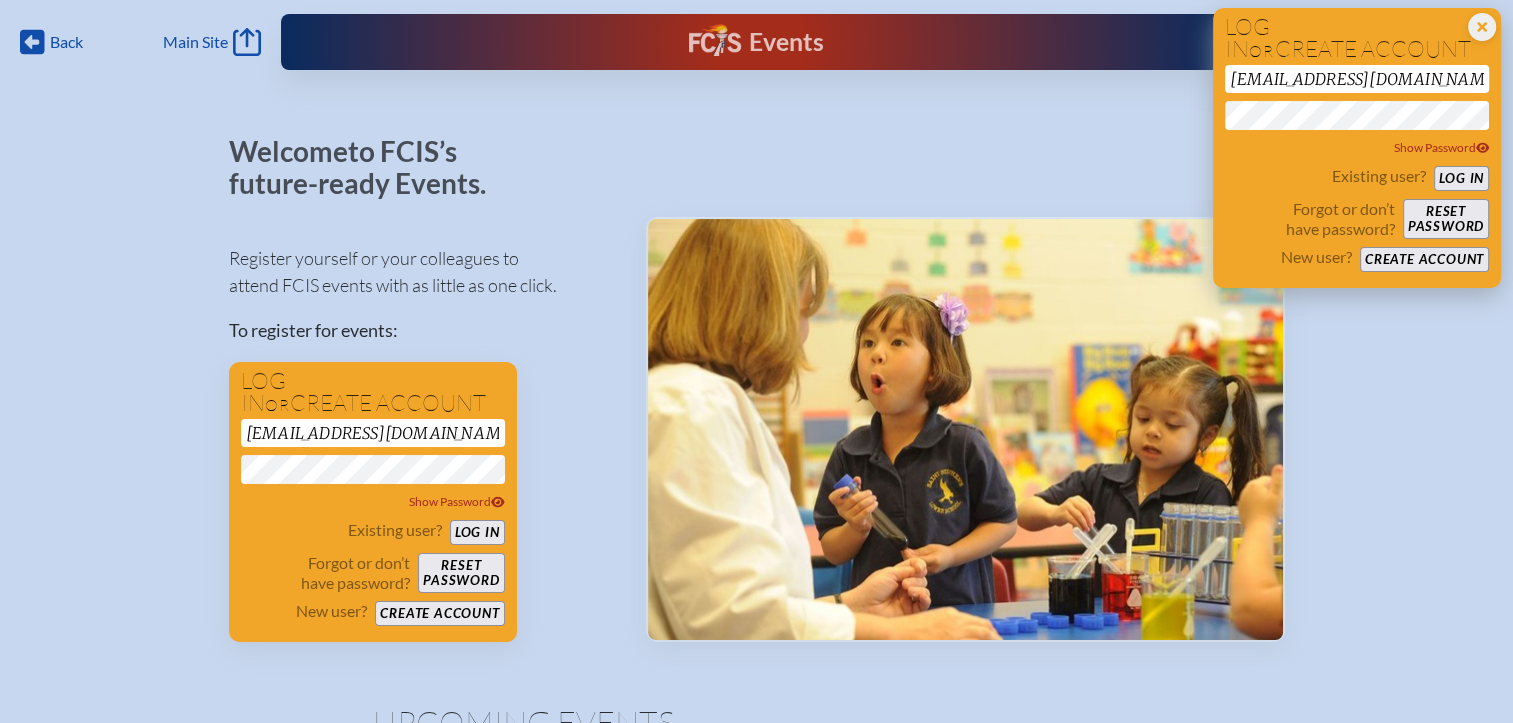 click on "Log in" at bounding box center [1461, 178] 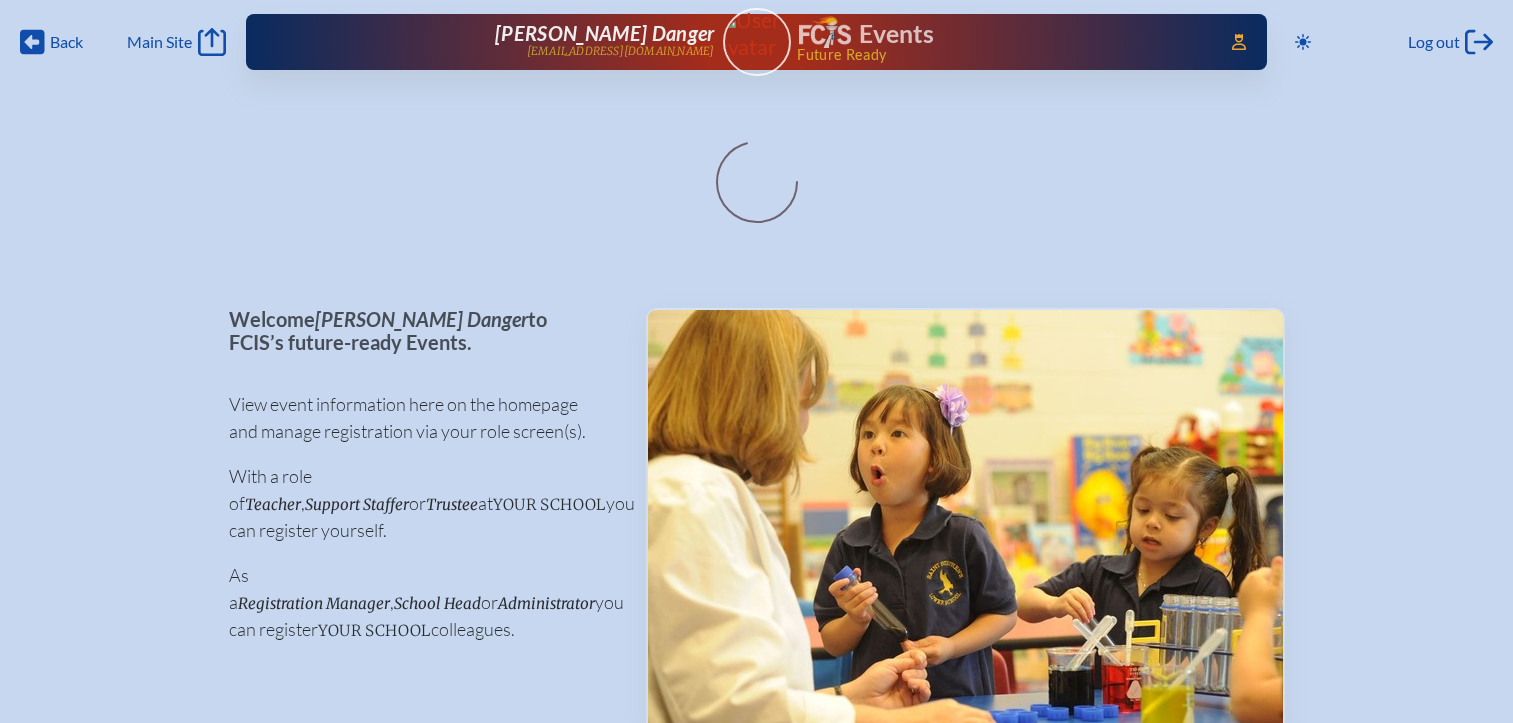 scroll, scrollTop: 0, scrollLeft: 0, axis: both 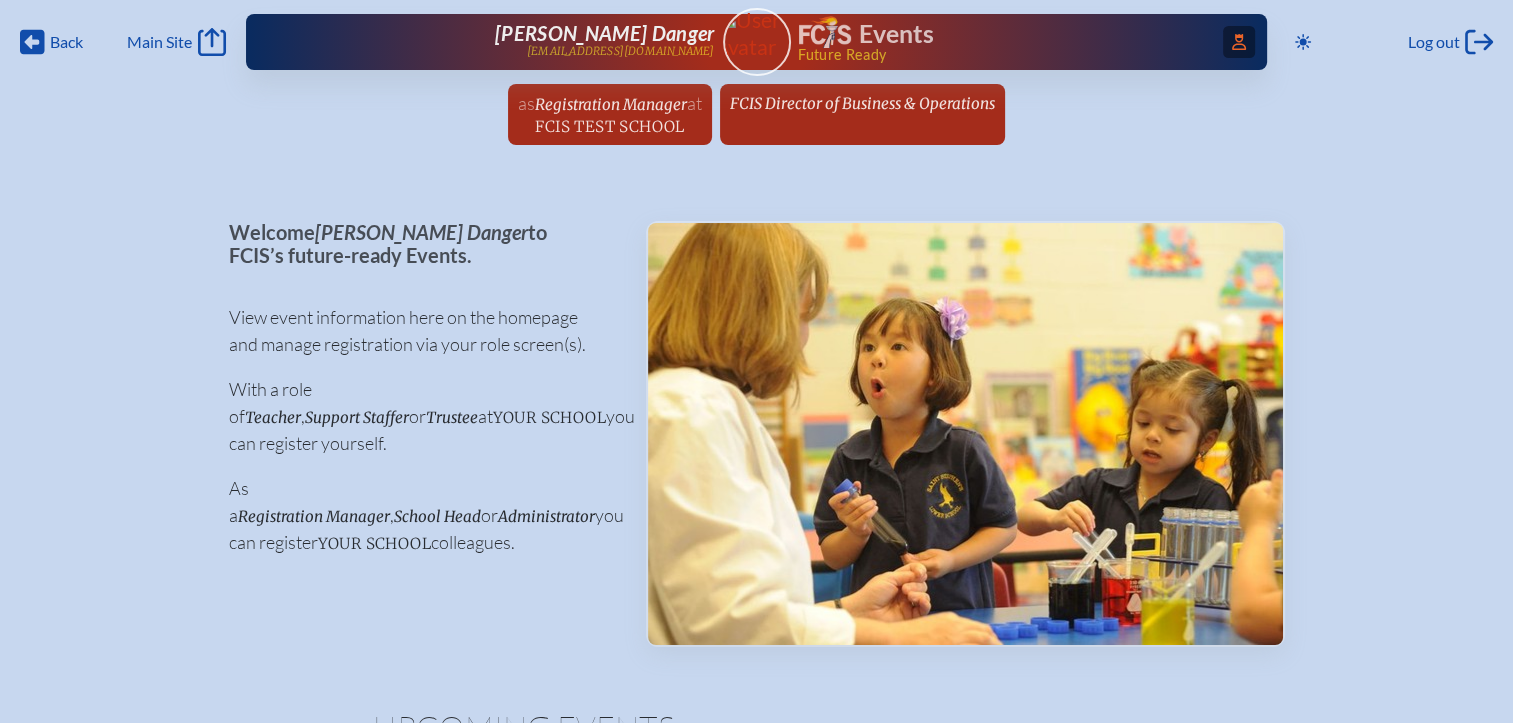 click on "Access Users..." 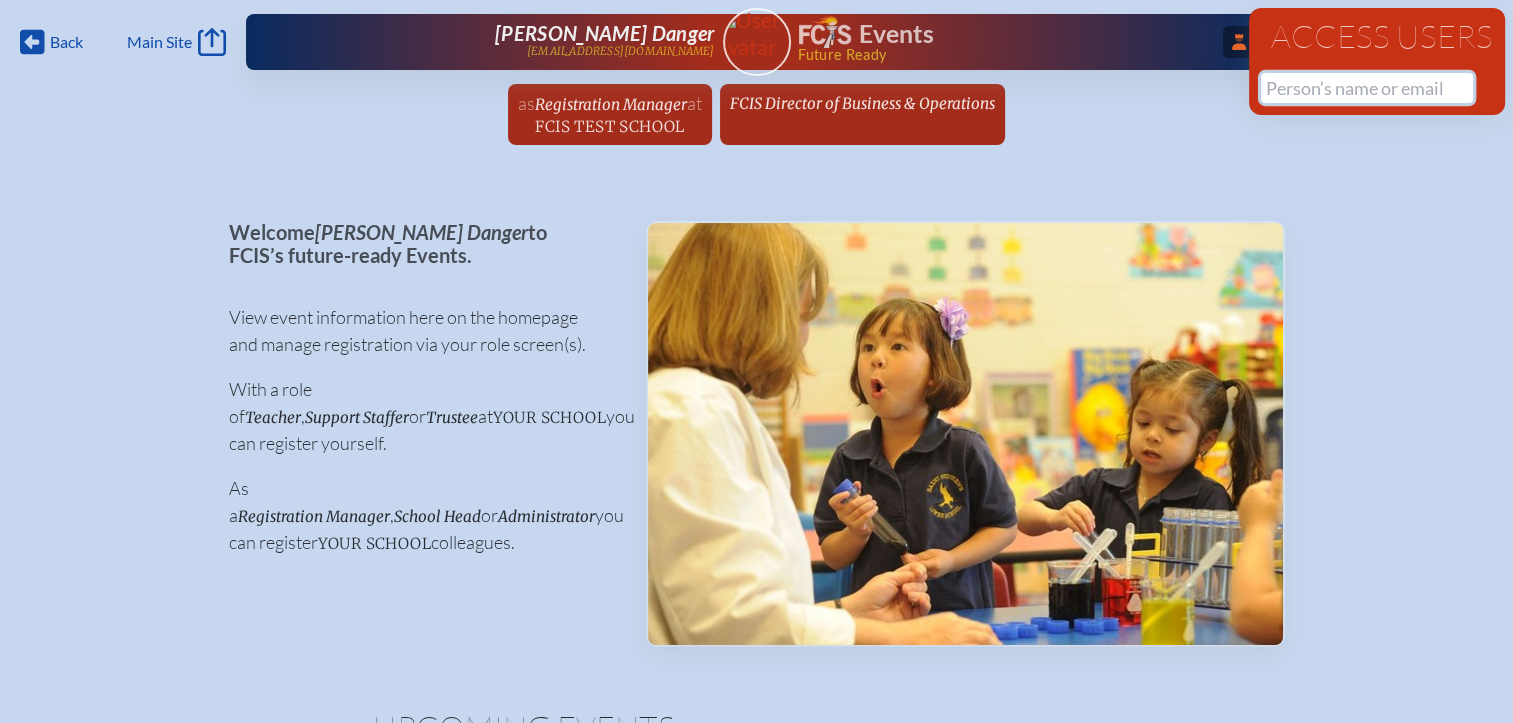 click at bounding box center (1367, 88) 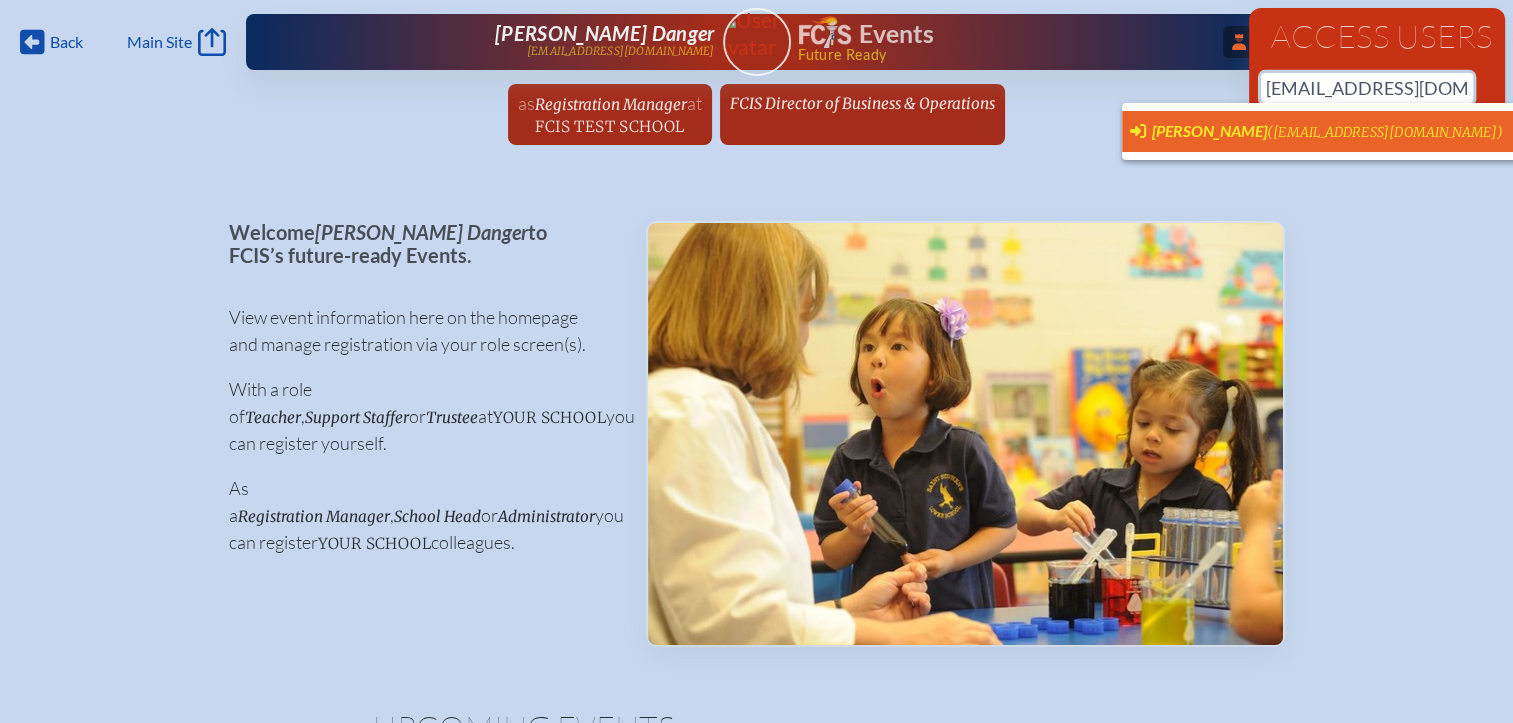 scroll, scrollTop: 0, scrollLeft: 15, axis: horizontal 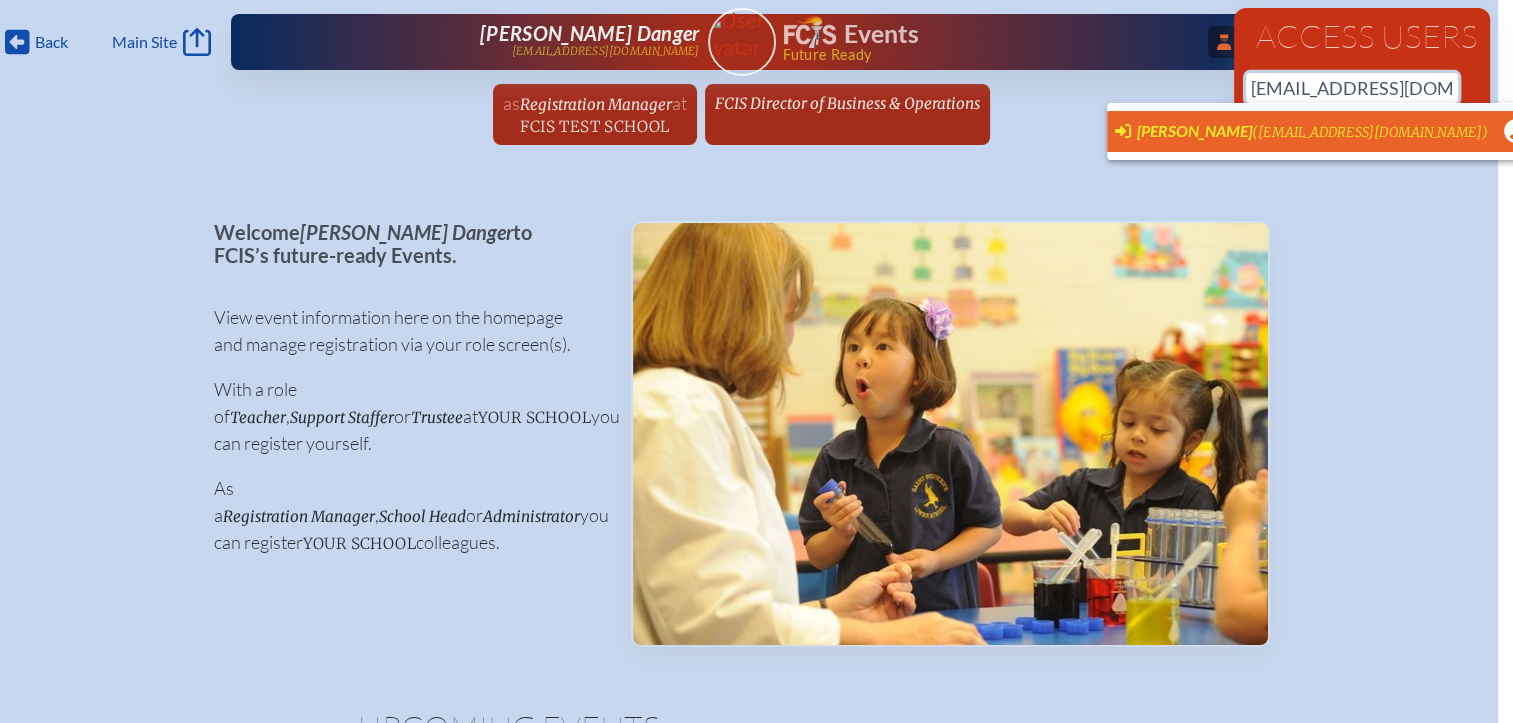 type on "[EMAIL_ADDRESS][DOMAIN_NAME]" 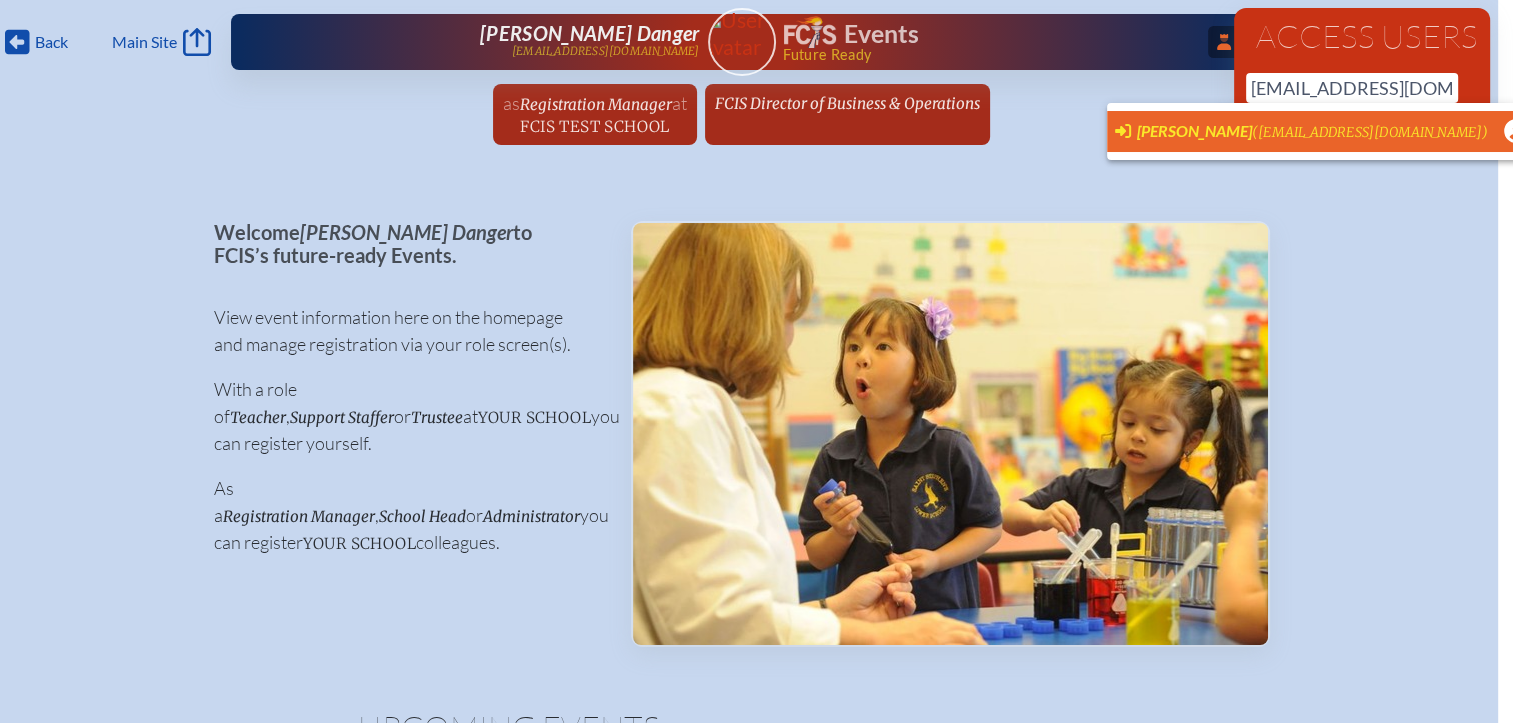 click on "[PERSON_NAME]" at bounding box center [1194, 130] 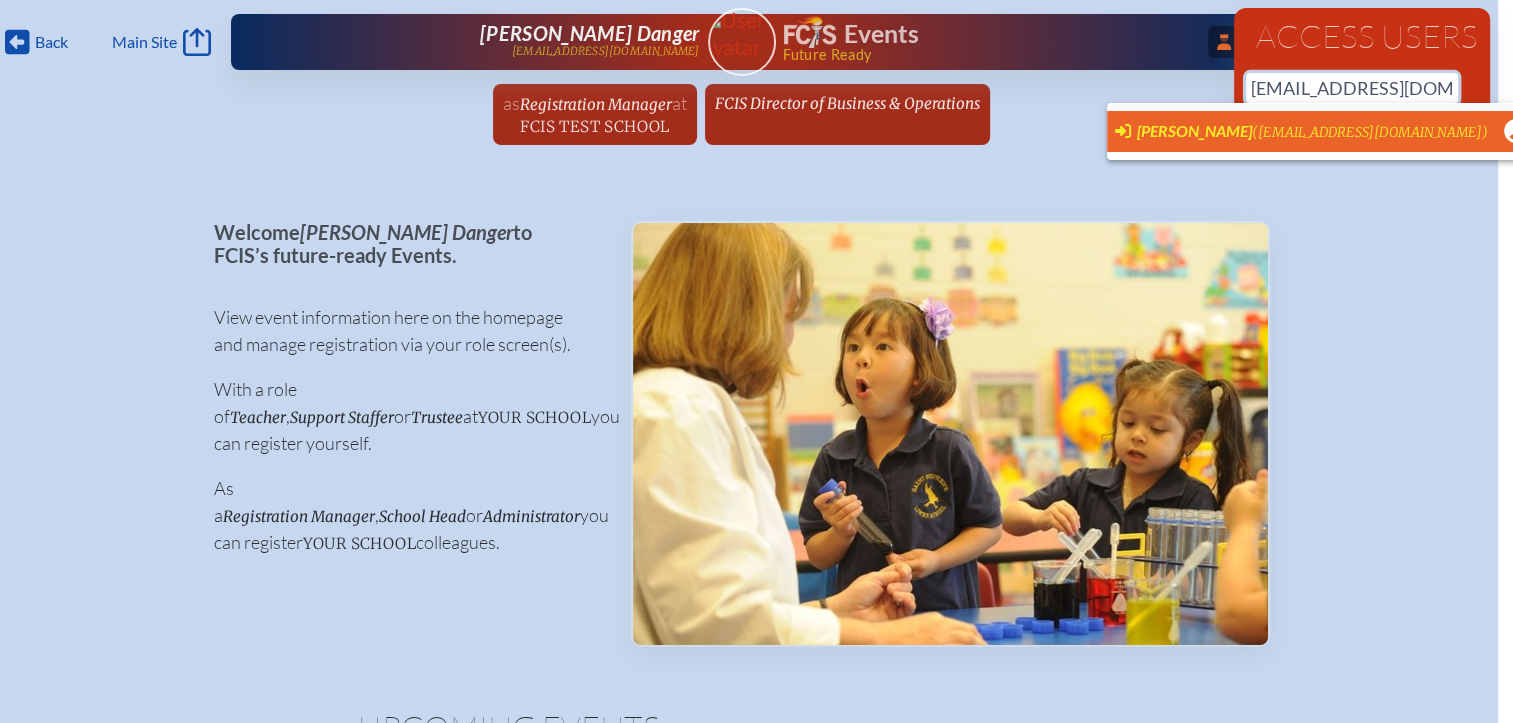 type 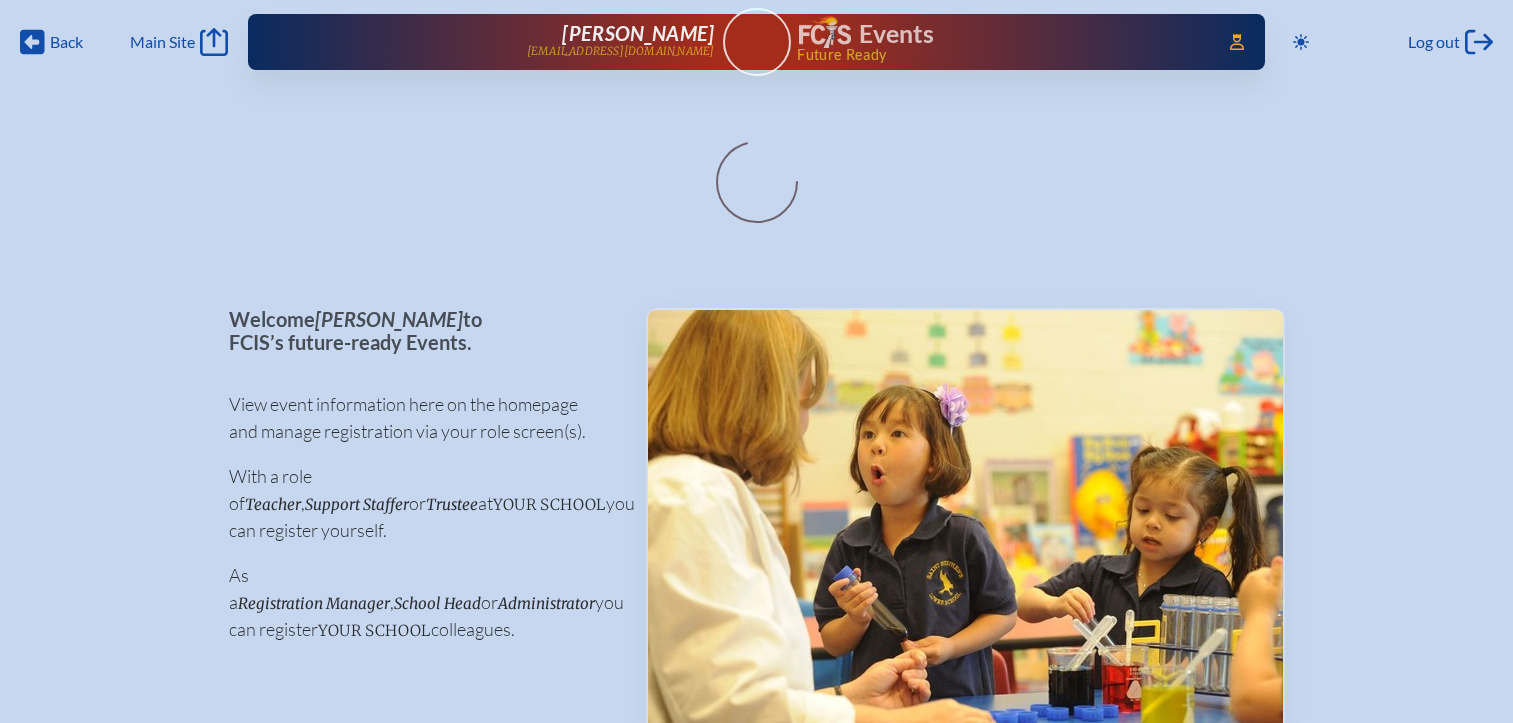 scroll, scrollTop: 0, scrollLeft: 0, axis: both 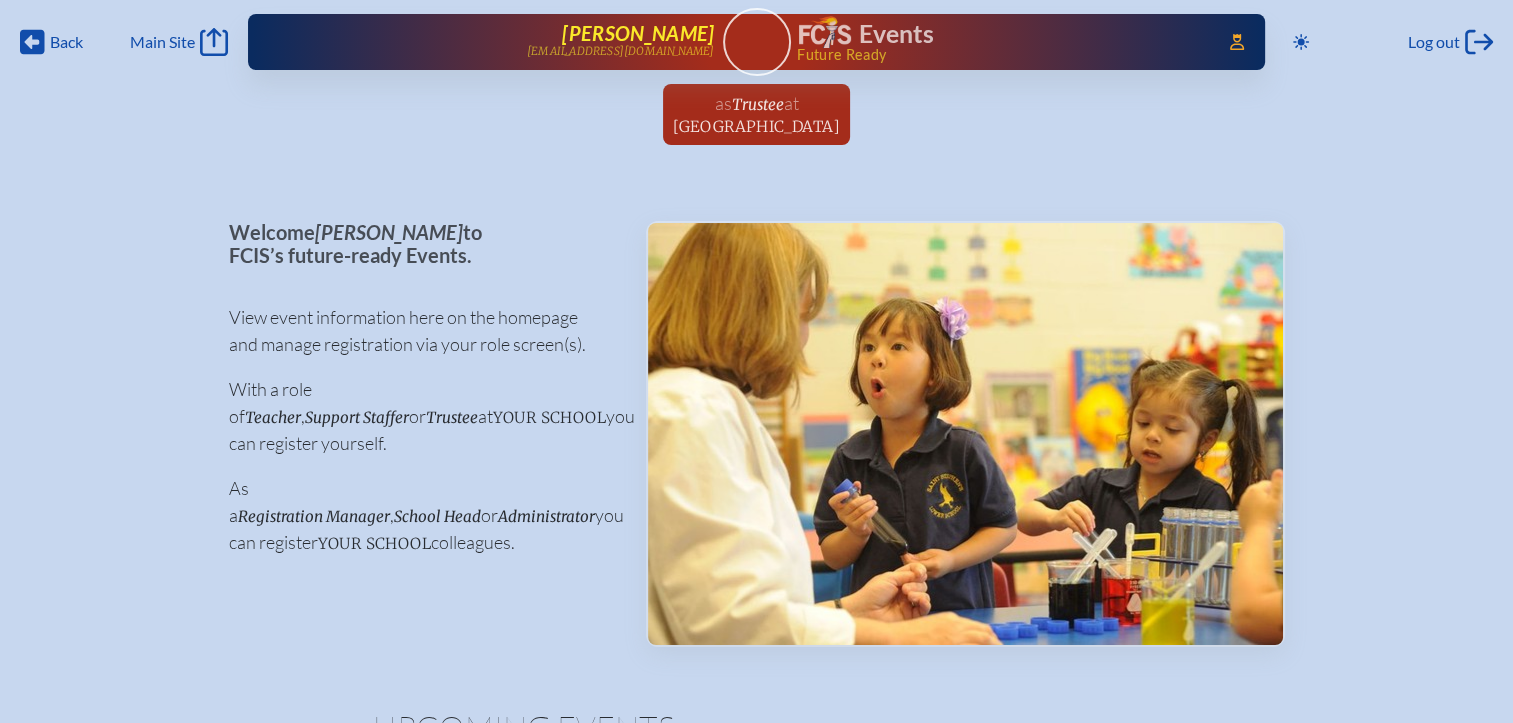click on "[PERSON_NAME]" at bounding box center (638, 33) 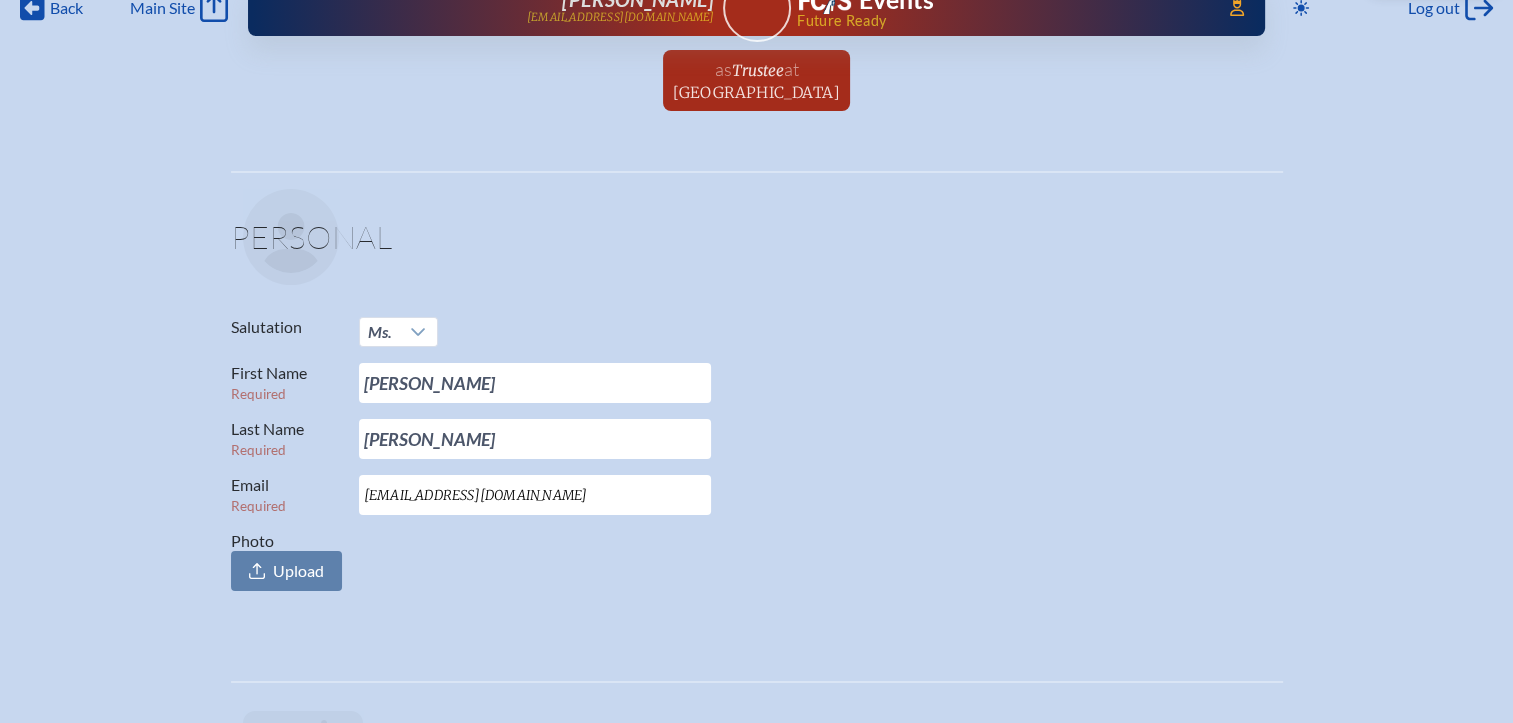 scroll, scrollTop: 0, scrollLeft: 0, axis: both 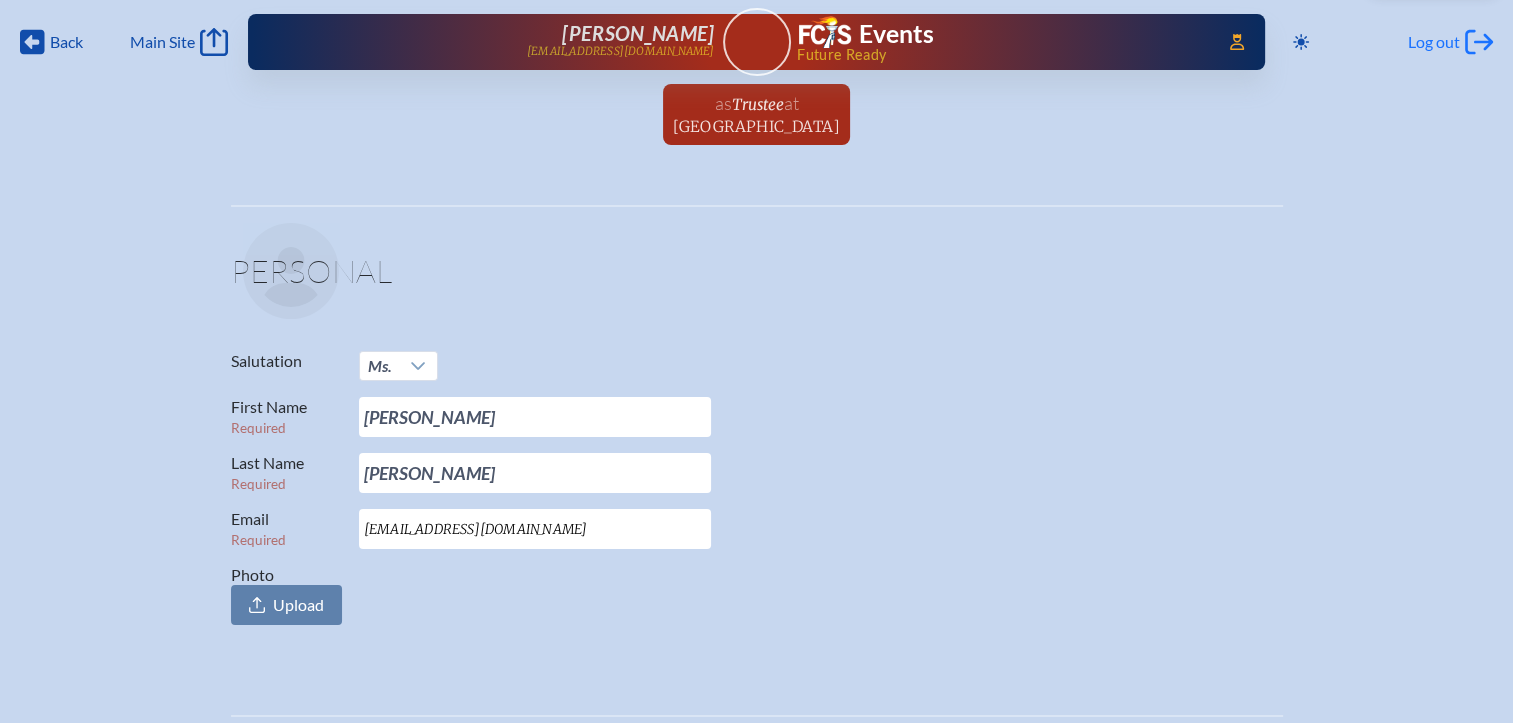 click on "Log out  Log out" at bounding box center (1450, 42) 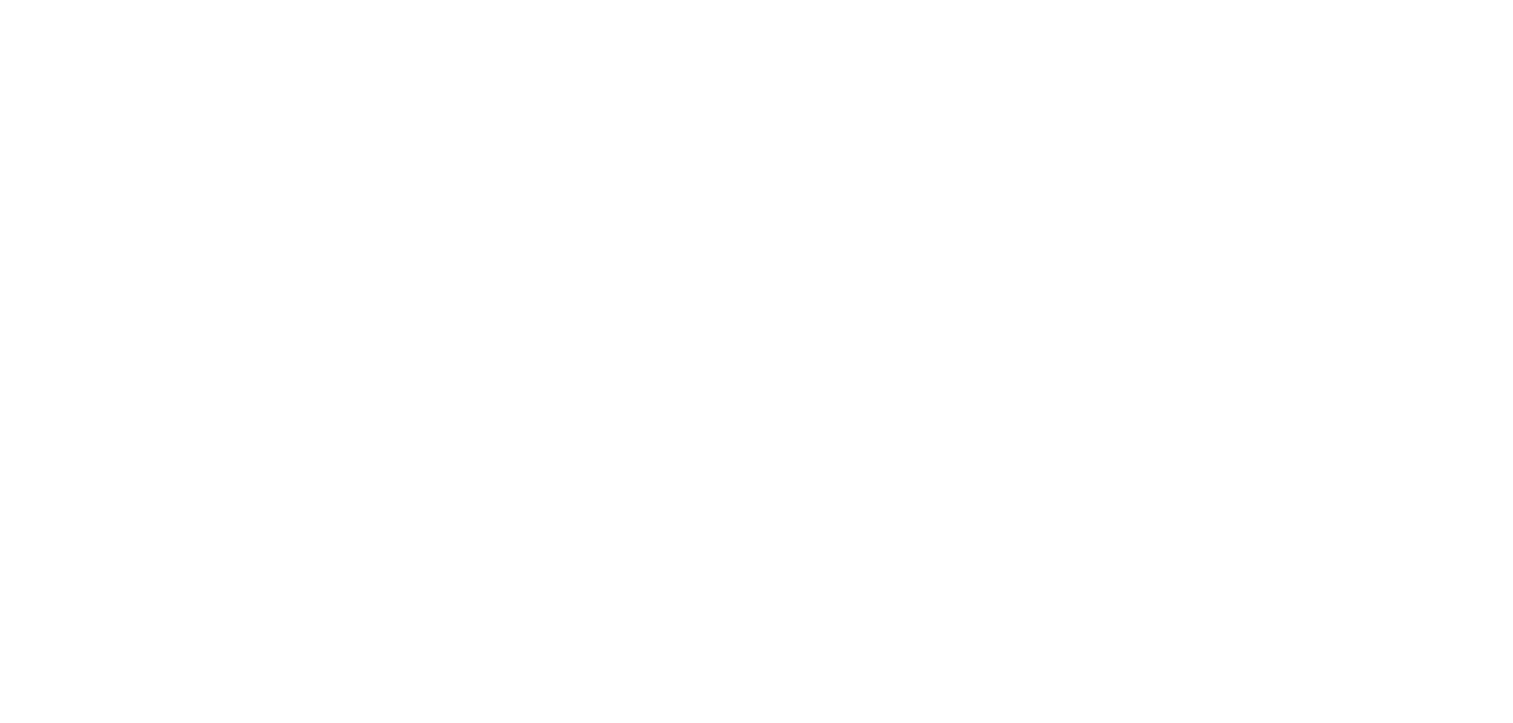 scroll, scrollTop: 0, scrollLeft: 0, axis: both 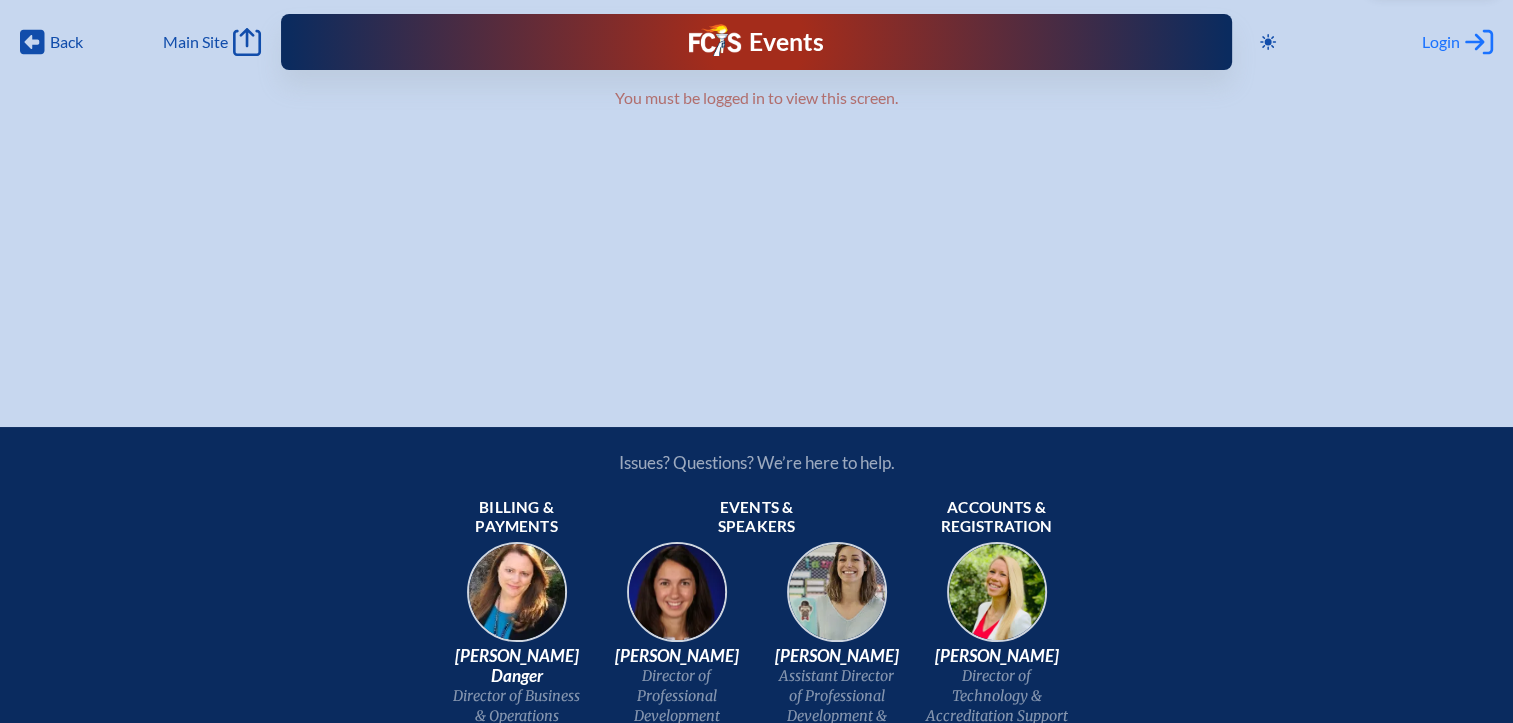 click on "Login" at bounding box center (1441, 42) 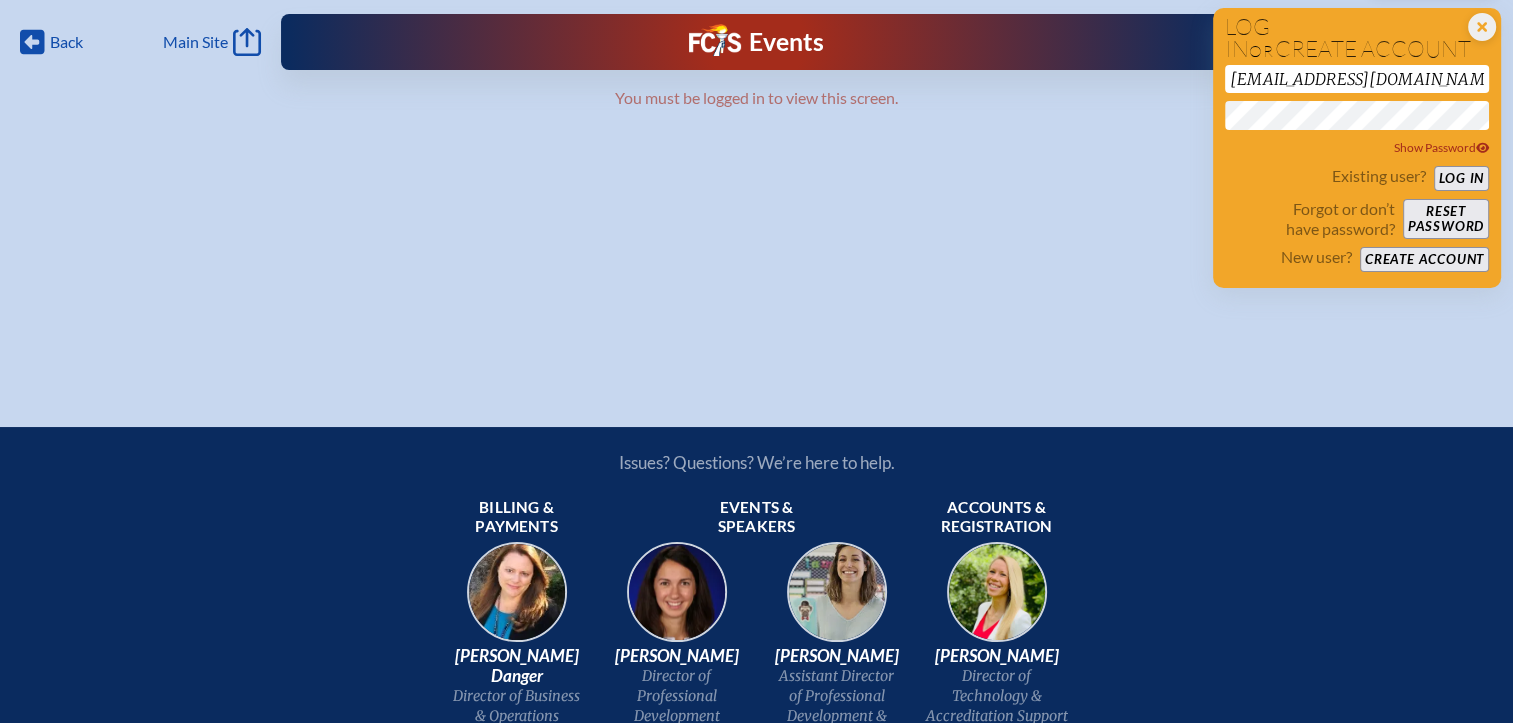 drag, startPoint x: 1392, startPoint y: 76, endPoint x: 1166, endPoint y: 76, distance: 226 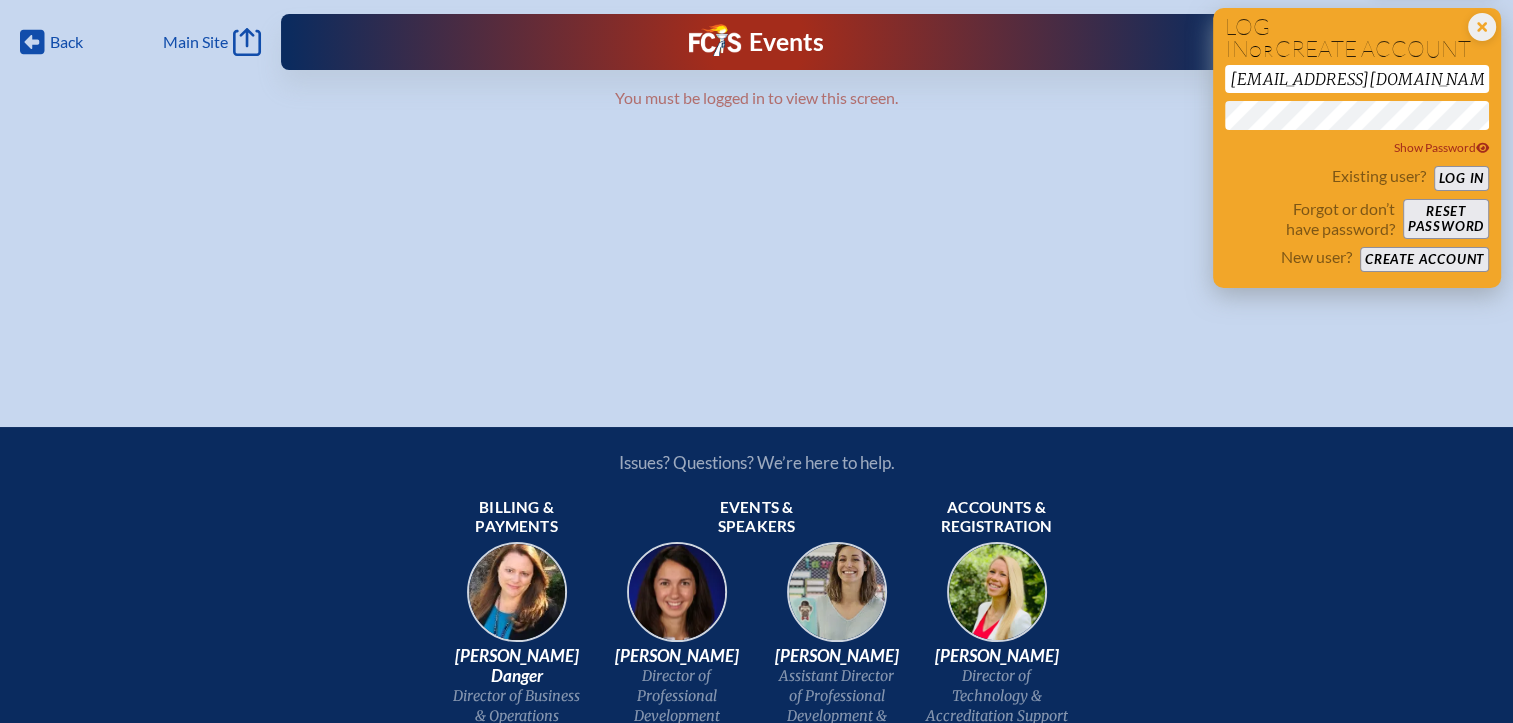click on "Log in" at bounding box center [1461, 178] 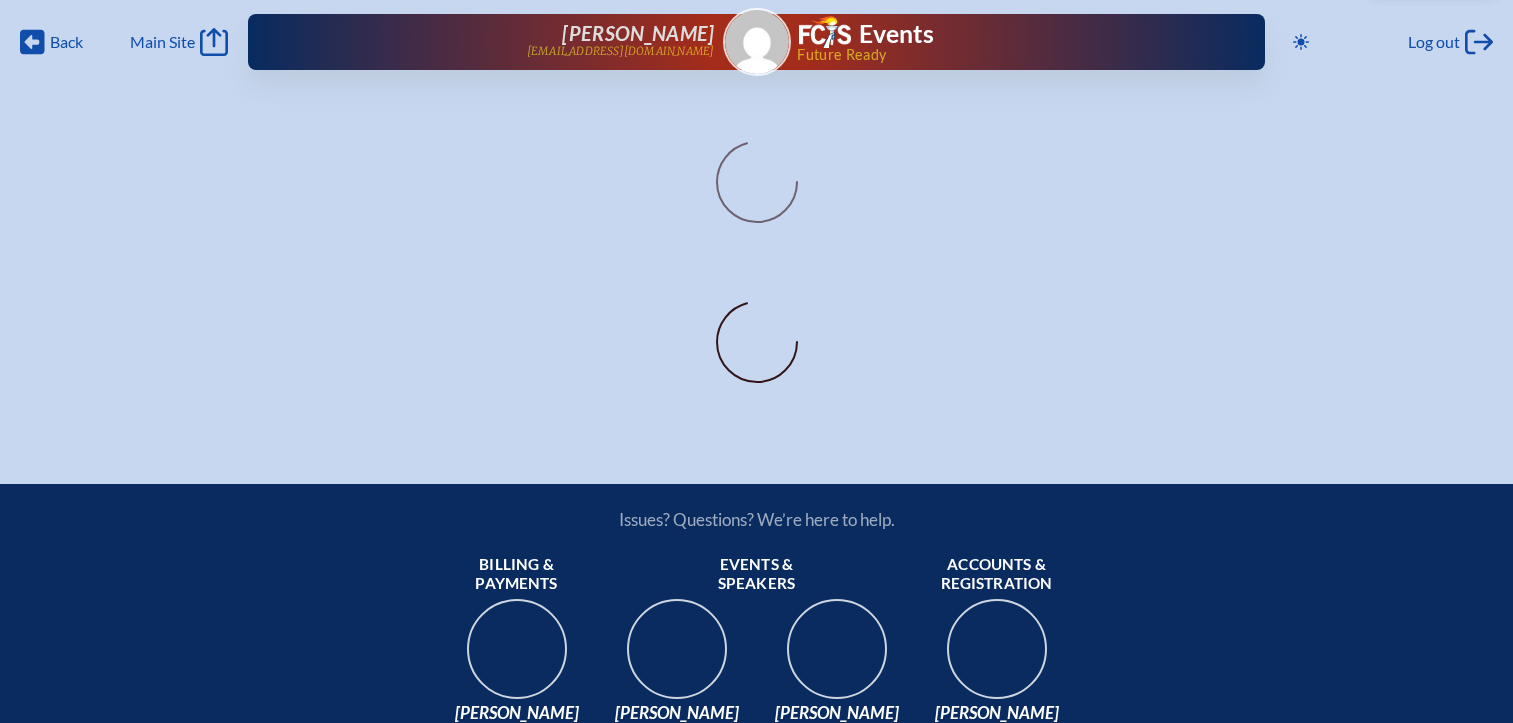 scroll, scrollTop: 0, scrollLeft: 0, axis: both 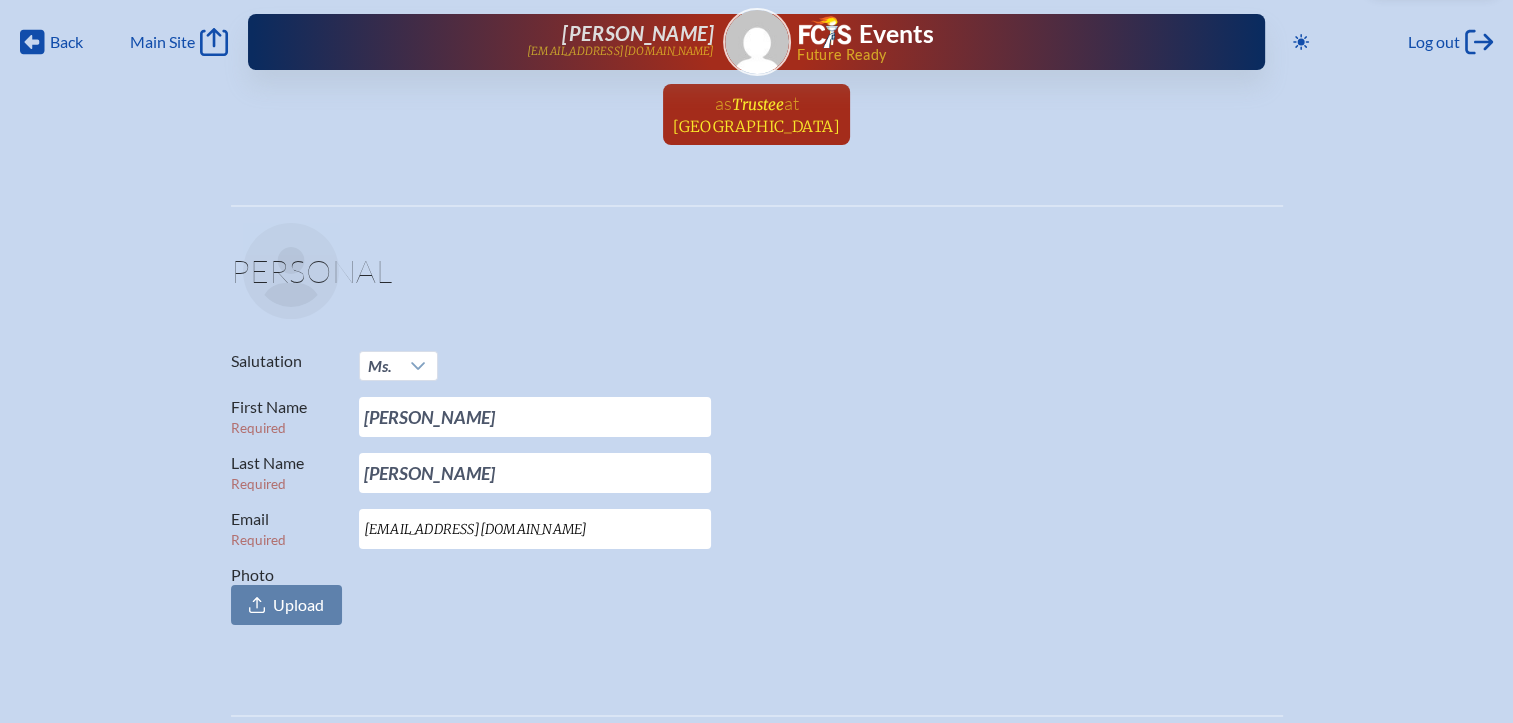 click on "at  St. Mark’s Episcopal Academy" at bounding box center [756, 114] 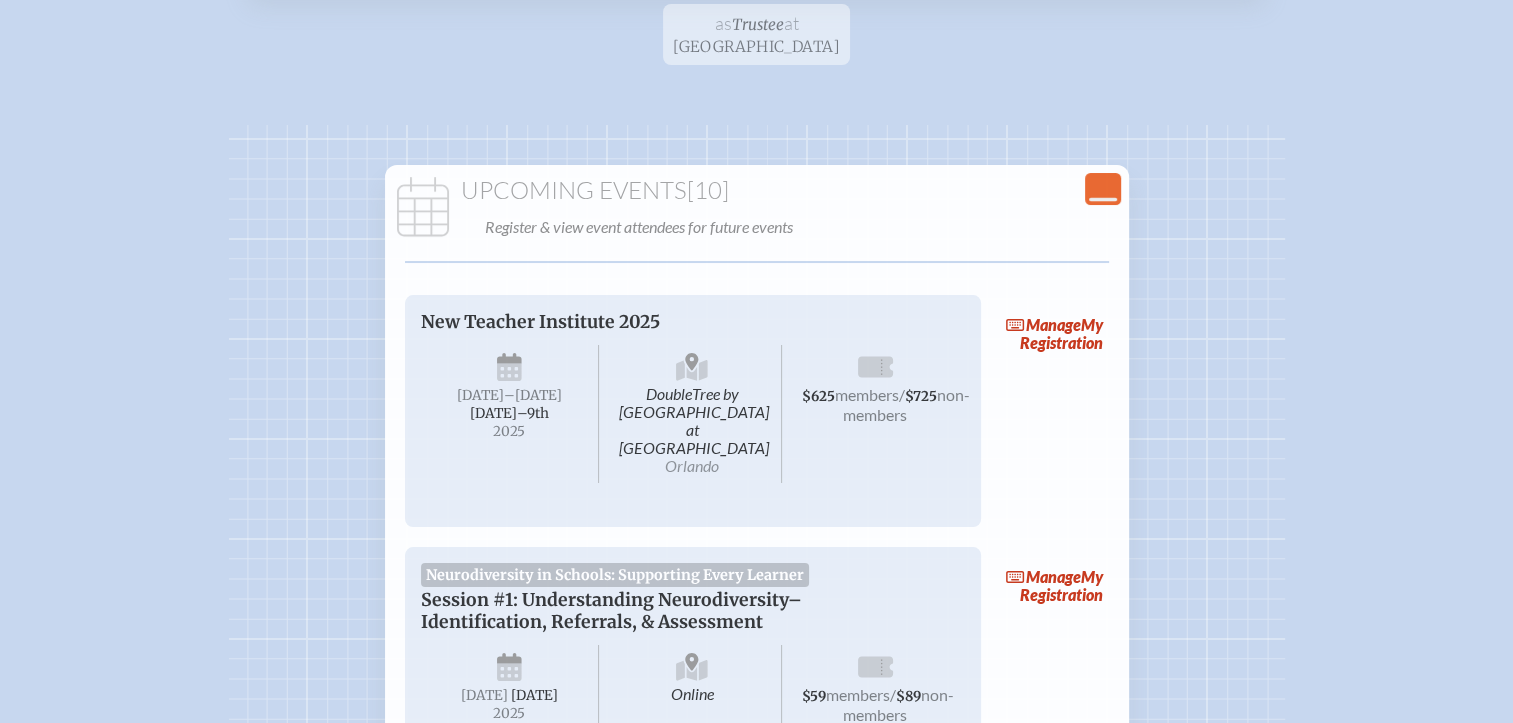 scroll, scrollTop: 200, scrollLeft: 0, axis: vertical 